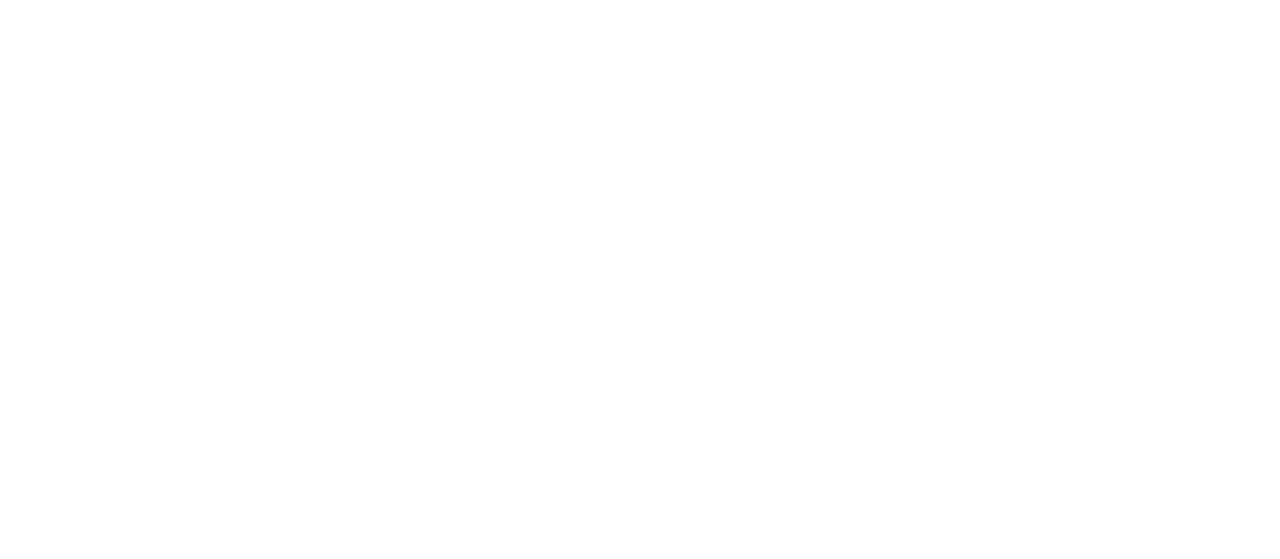 scroll, scrollTop: 0, scrollLeft: 0, axis: both 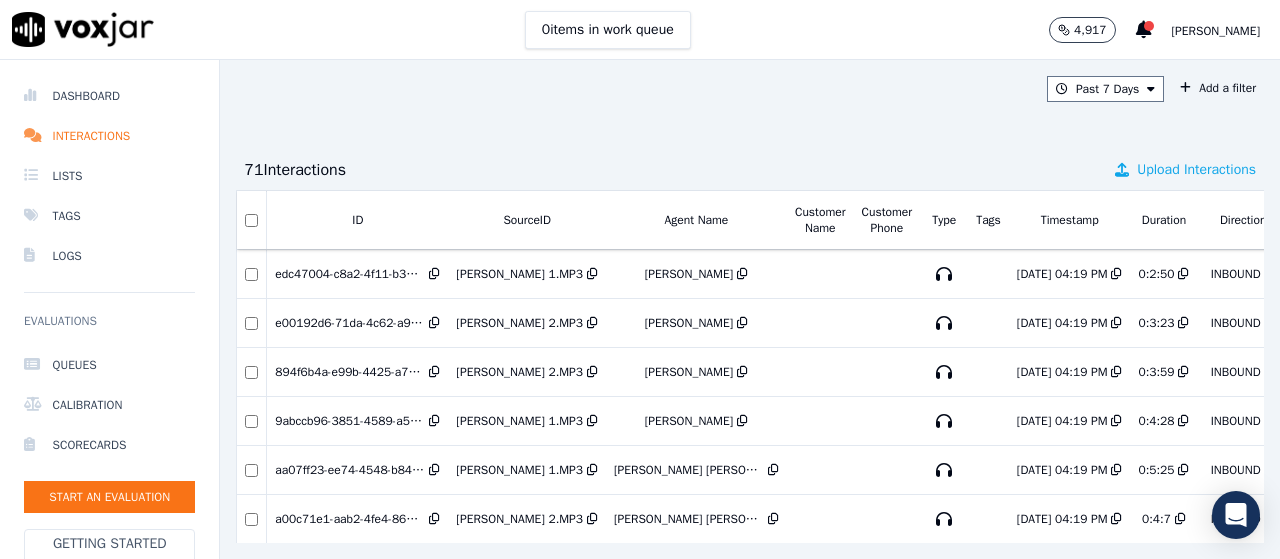click on "Upload Interactions" at bounding box center [1196, 170] 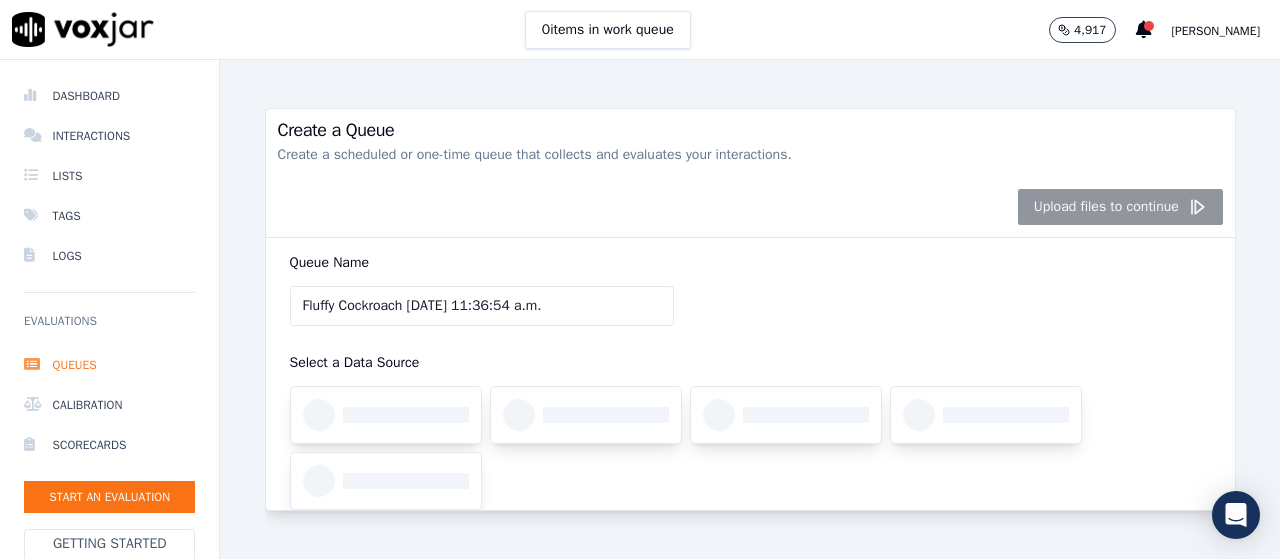 click on "Upload files to continue" at bounding box center (750, 207) 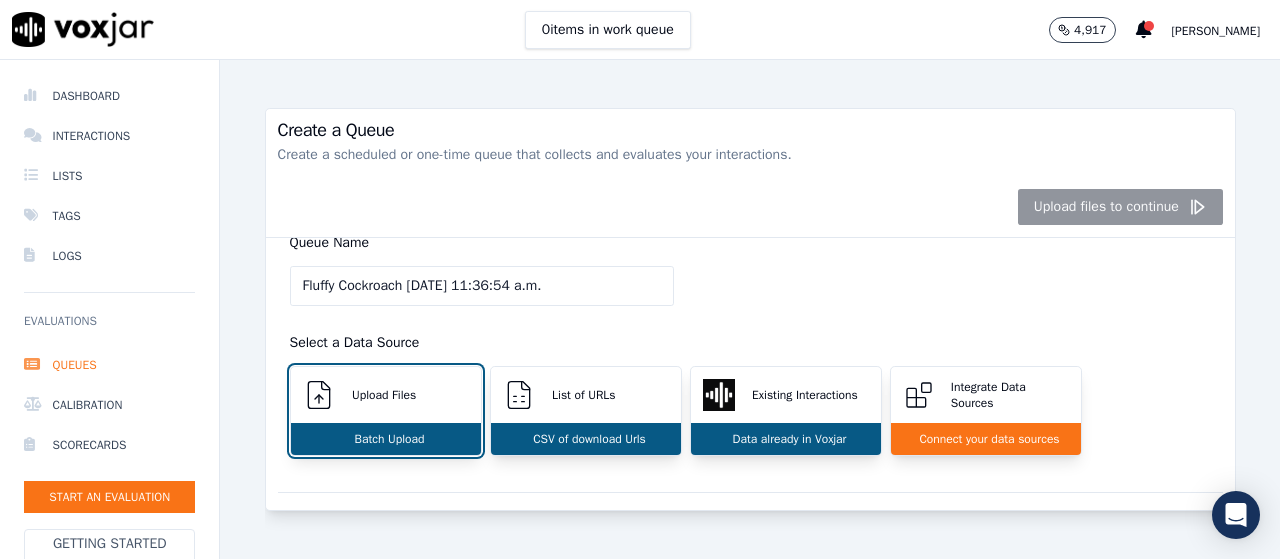 scroll, scrollTop: 0, scrollLeft: 0, axis: both 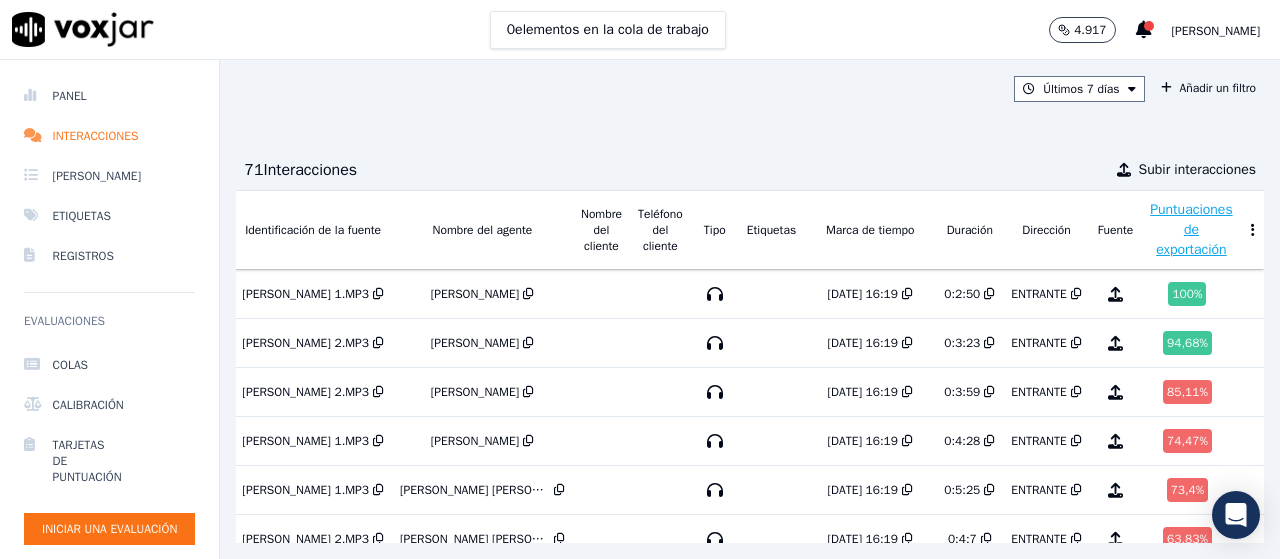 click on "Puntuaciones de exportación" at bounding box center [1191, 229] 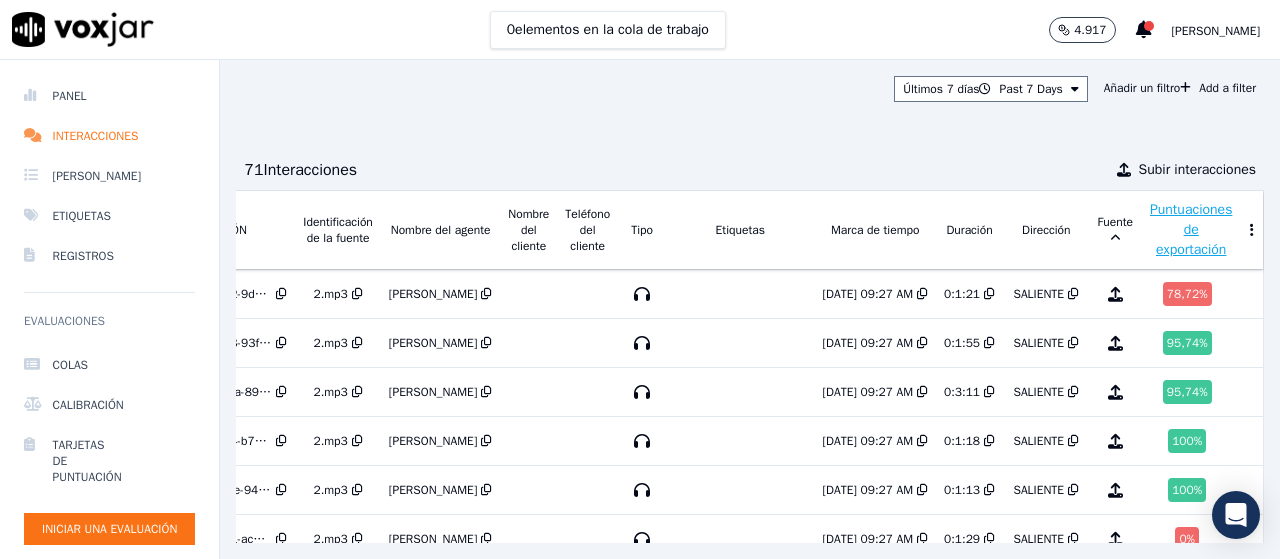 scroll, scrollTop: 0, scrollLeft: 250, axis: horizontal 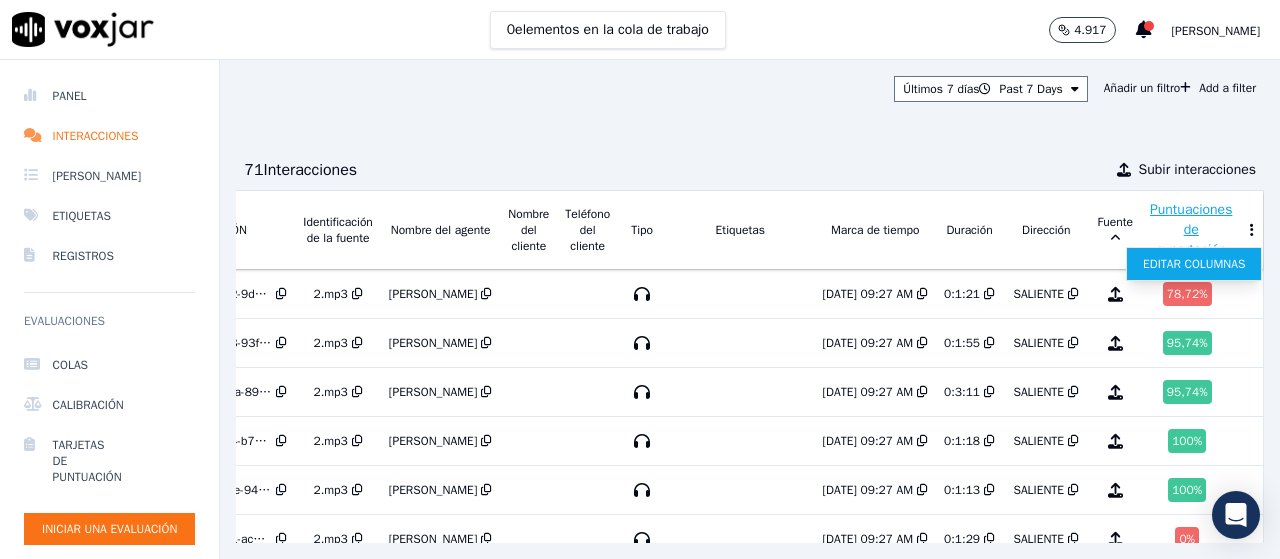 click on "Editar columnas" at bounding box center [1194, 264] 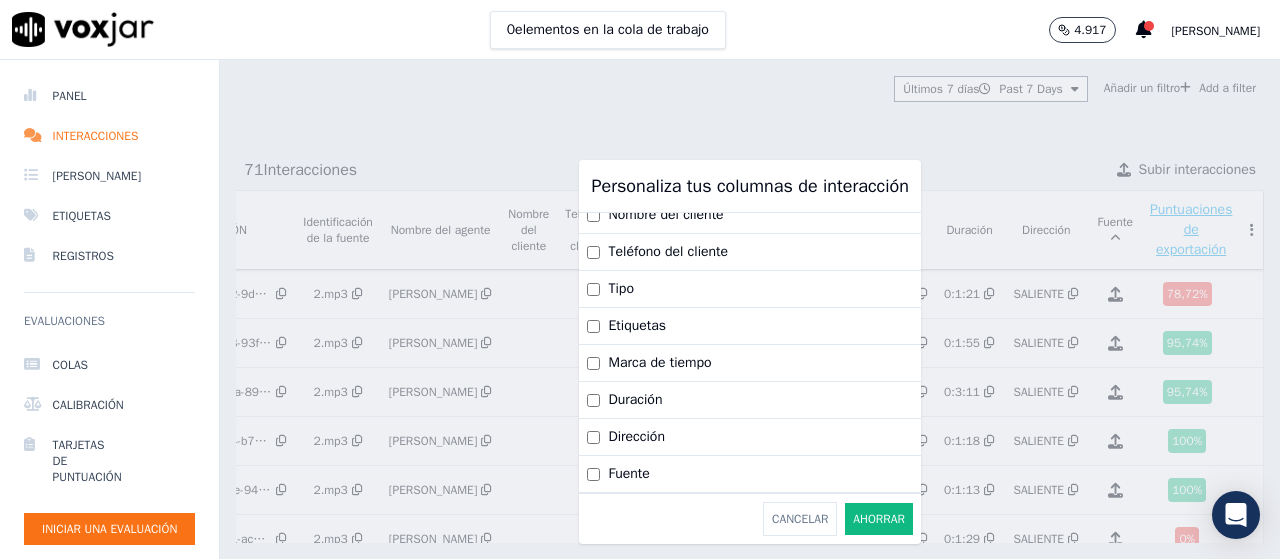 scroll, scrollTop: 137, scrollLeft: 0, axis: vertical 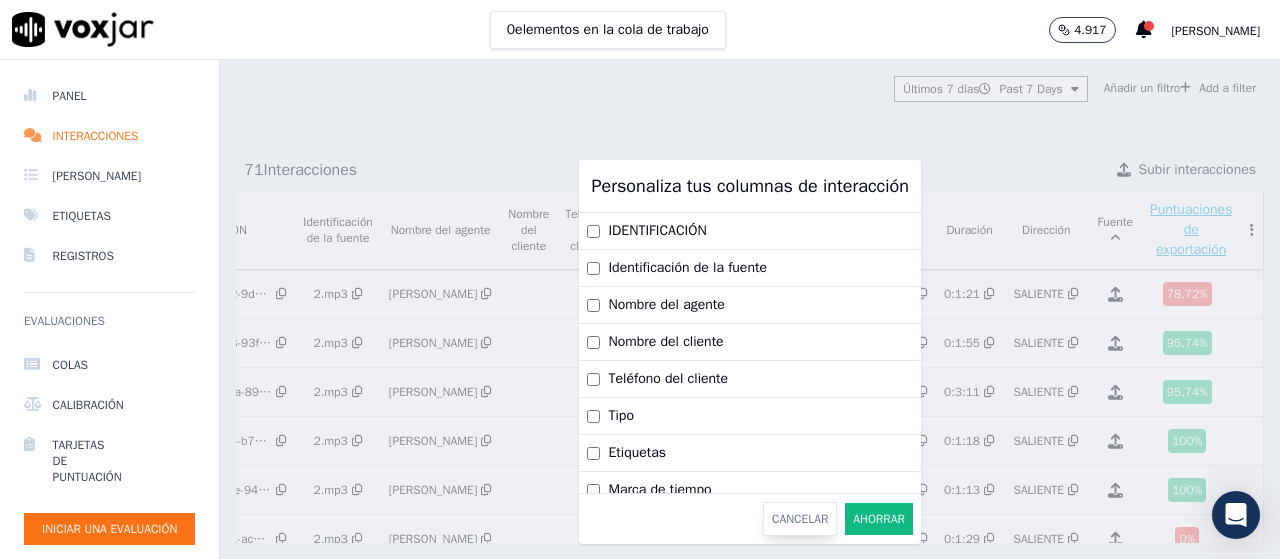 click on "Cancelar" at bounding box center [800, 519] 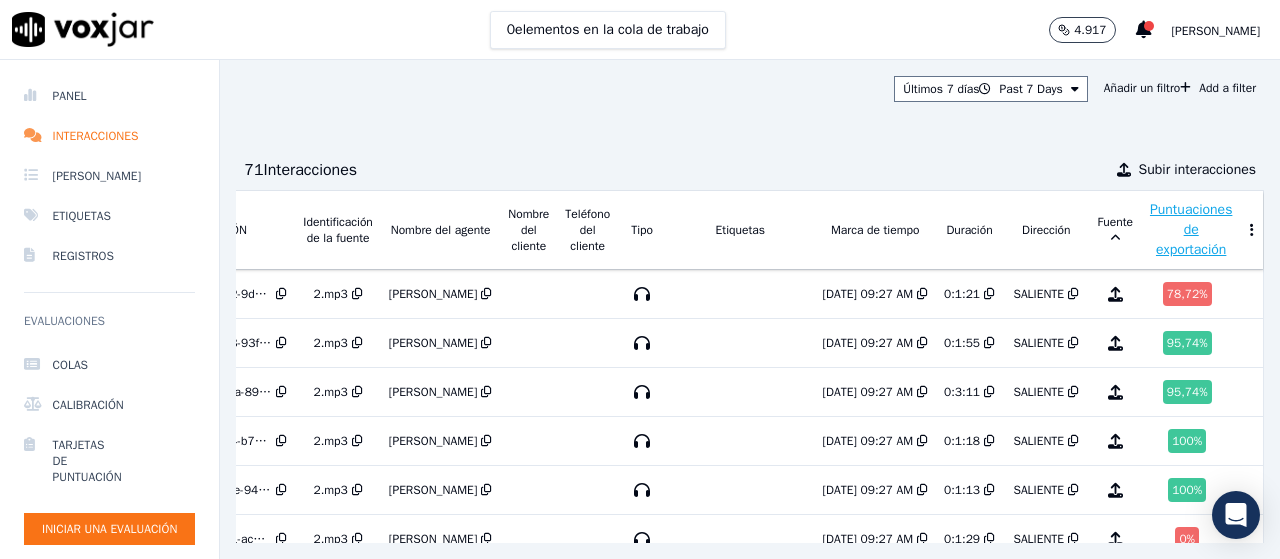 scroll, scrollTop: 0, scrollLeft: 0, axis: both 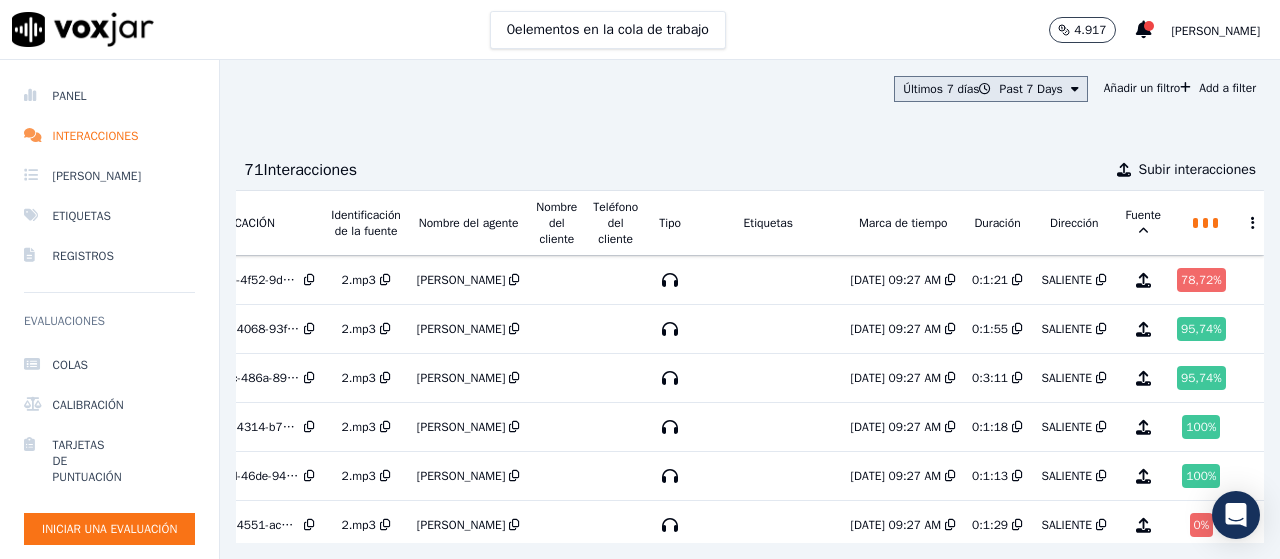 click on "Últimos 7 días   Past 7 Days" at bounding box center (991, 89) 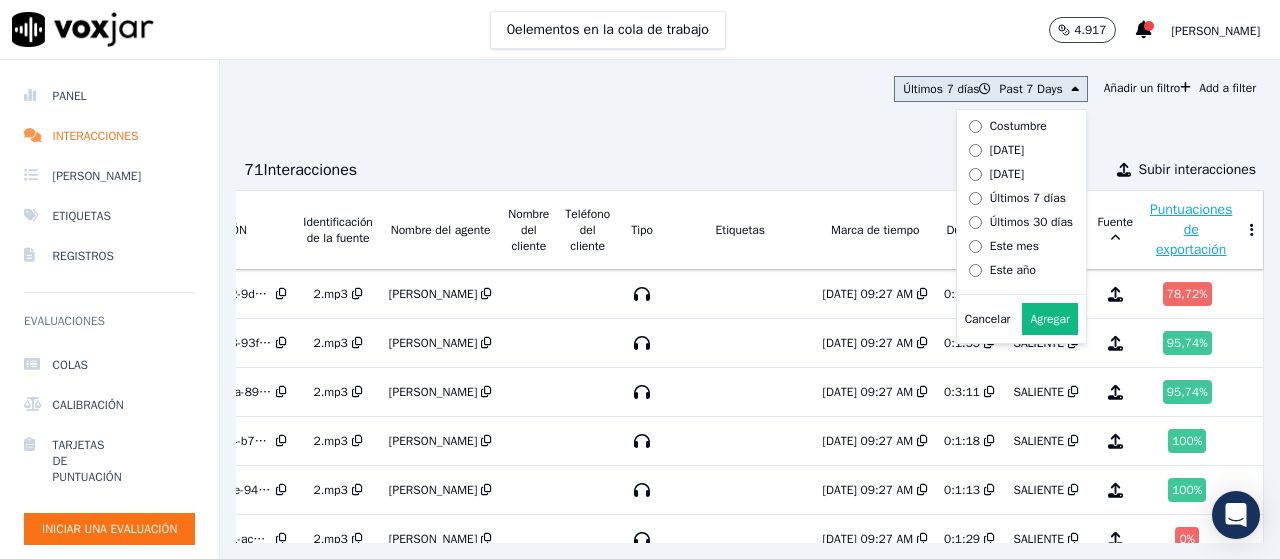 click on "[DATE]" at bounding box center [1017, 150] 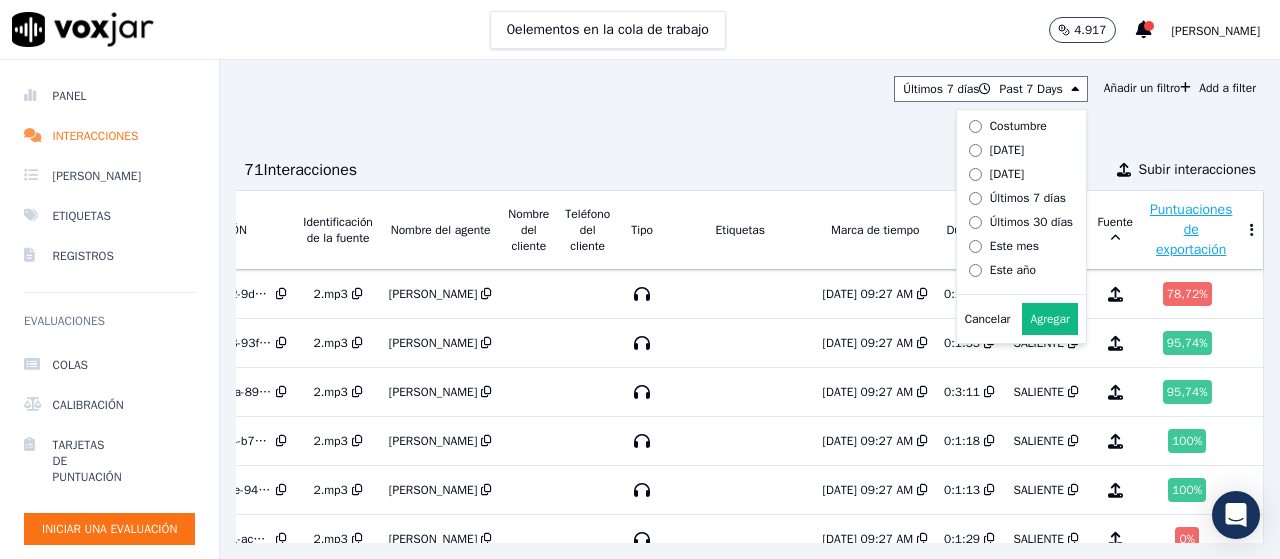 click on "Últimos 7 días   Past 7 Days       Costumbre     [DATE]     [DATE]     Últimos 7 días     Últimos 30 días     Este mes     Este año         Cancelar   Agregar
Añadir un filtro
Add a filter
71  Interacciones ​       Subir interacciones     IDENTIFICACIÓN   Identificación de la fuente   Nombre del agente   Nombre del cliente   Teléfono del cliente   Tipo   Etiquetas   Marca de tiempo   Duración   Dirección   Fuente     Puntuaciones de exportación         62ce2143-a44b-4f52-9d5f-963da6ff2933     2.mp3     [PERSON_NAME]           [DATE] 09:27 AM     0:1:21     SALIENTE           78,72  %
9b284669-cfc1-4068-93fd-23aaaf5e882e     2.mp3     [PERSON_NAME]           [DATE] 09:27 AM     0:1:55     SALIENTE           95,74  %
7a914105-63ec-486a-89f7-d32ab7f56770     2.mp3     [PERSON_NAME]           [DATE] 09:27 AM     0:3:11     SALIENTE           95,74  %
d6c1f5a4-6a85-4314-b72e-9209f22cdbdd" at bounding box center [750, 309] 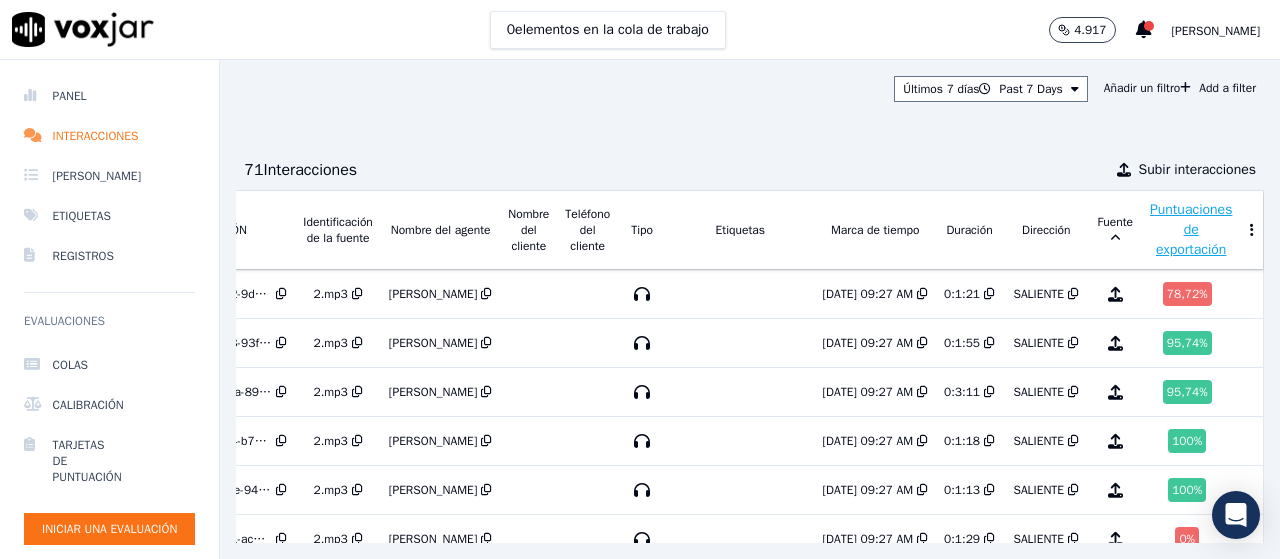 click on "Puntuaciones de exportación" at bounding box center (1191, 229) 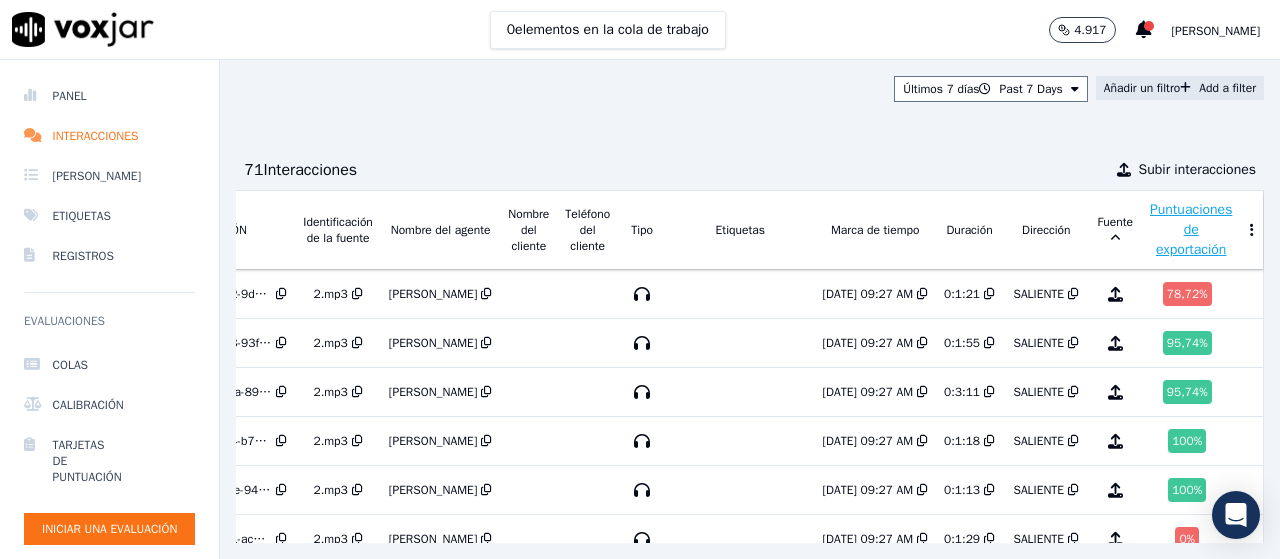 click on "Añadir un filtro
Add a filter" at bounding box center [1180, 88] 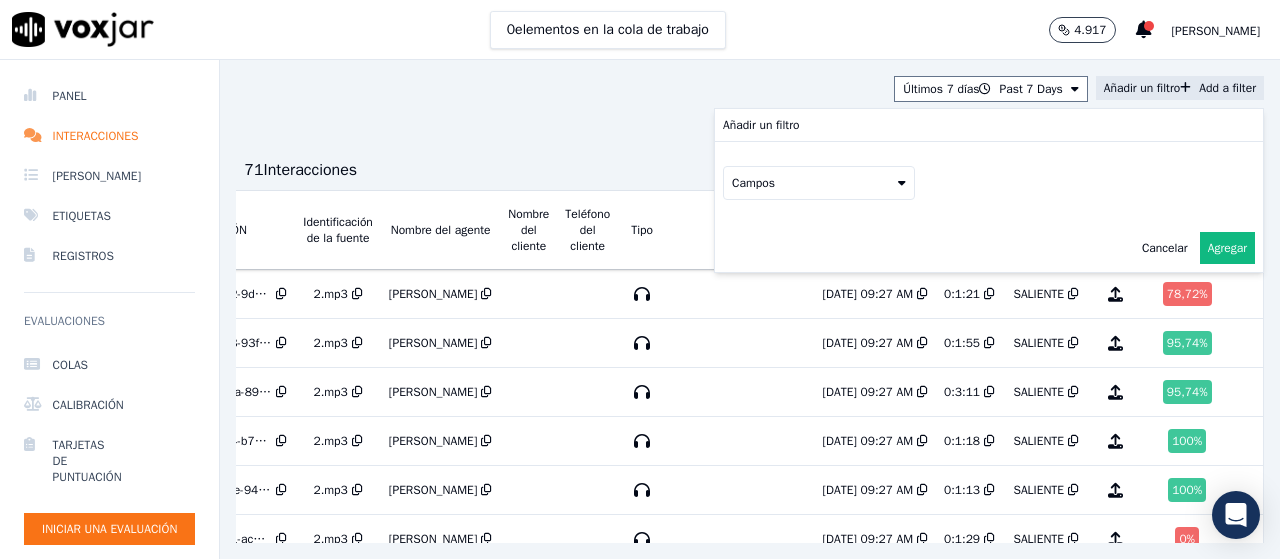 click on "Campos" at bounding box center [819, 183] 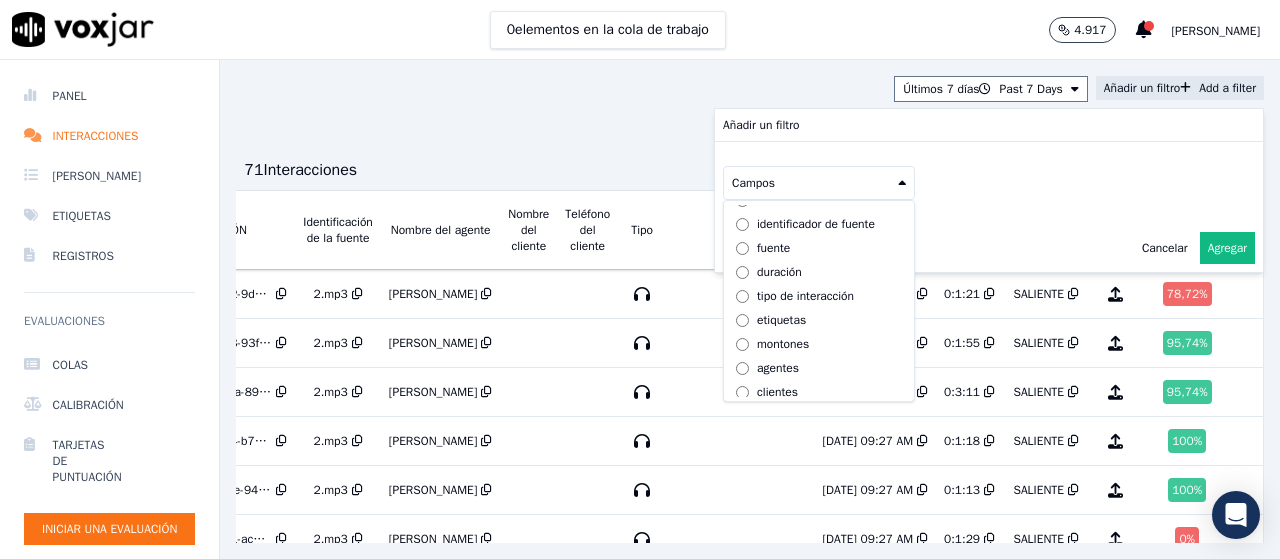 scroll, scrollTop: 63, scrollLeft: 0, axis: vertical 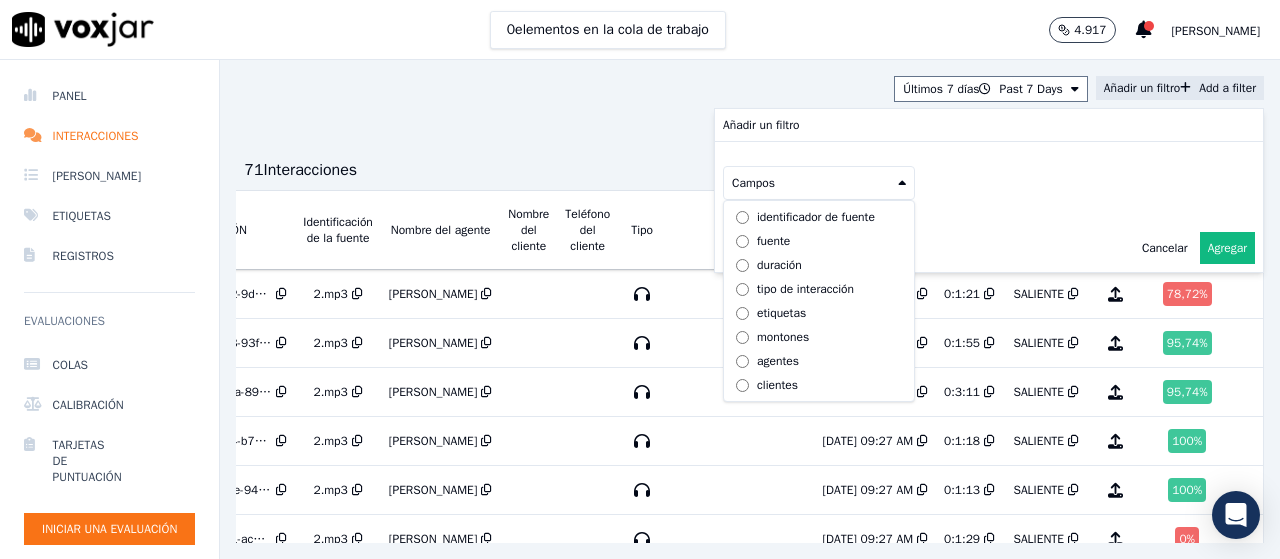 click on "etiquetas" at bounding box center (781, 313) 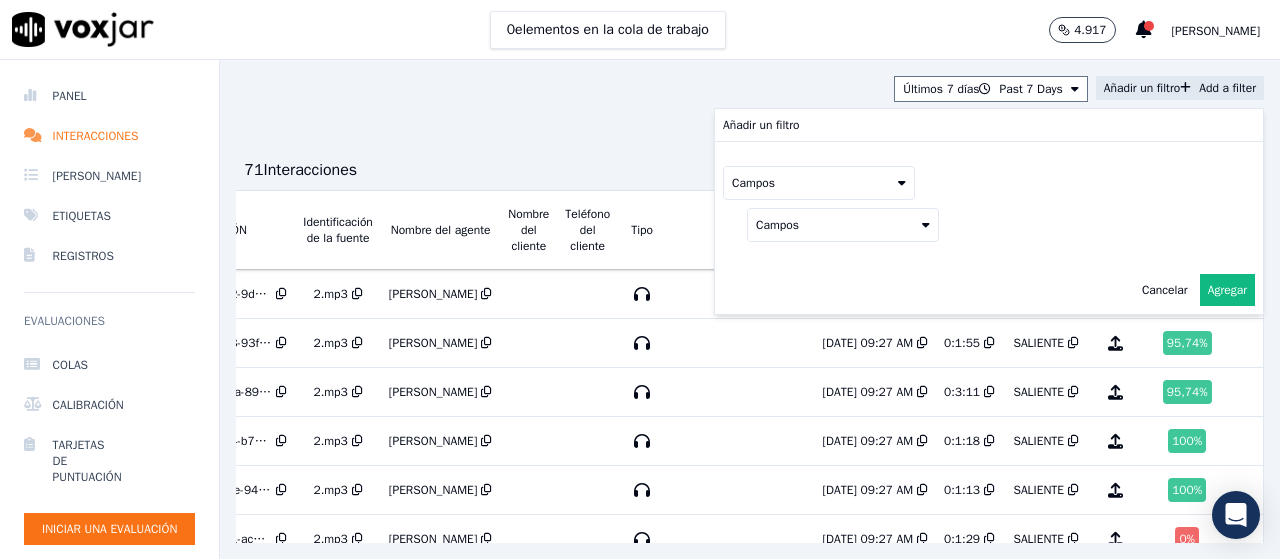 click on "Campos" at bounding box center [843, 225] 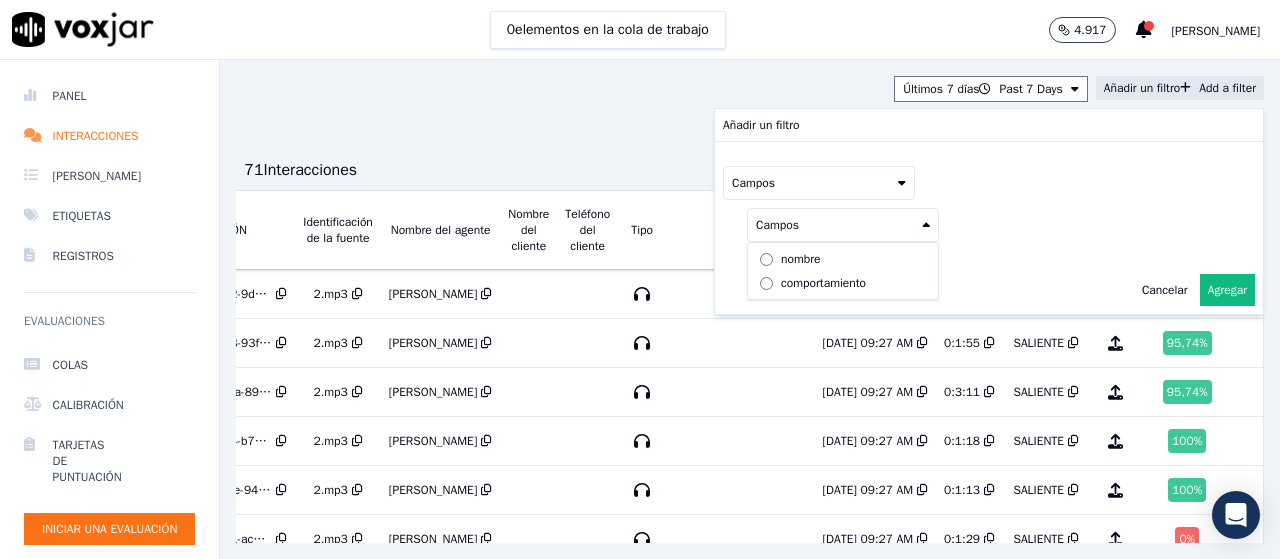 click on "Campos" at bounding box center (843, 225) 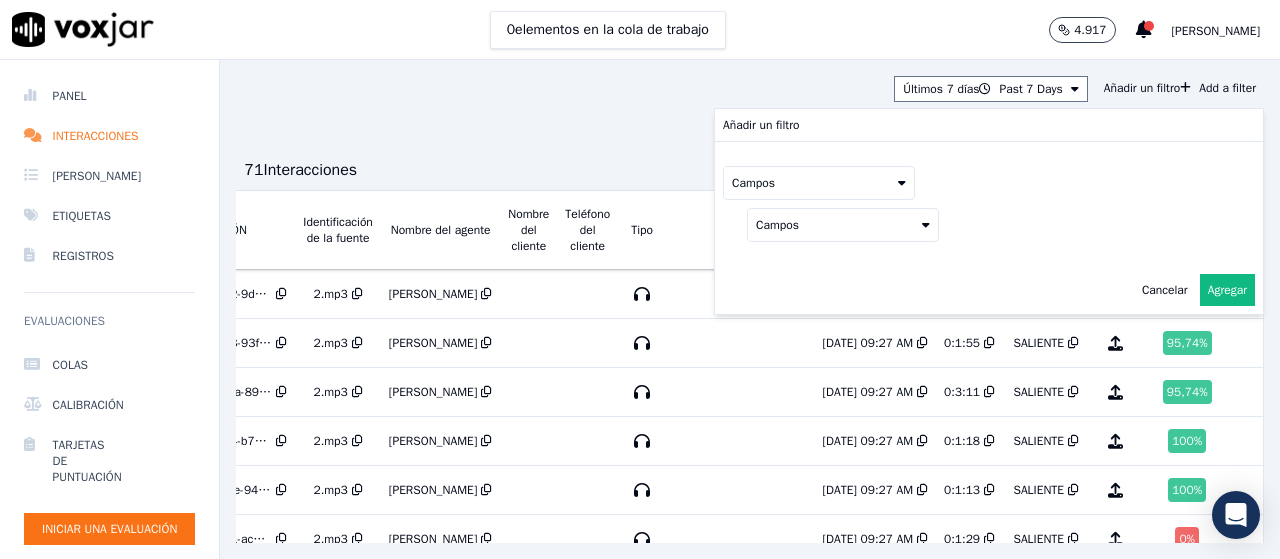 click on "Campos" at bounding box center (819, 183) 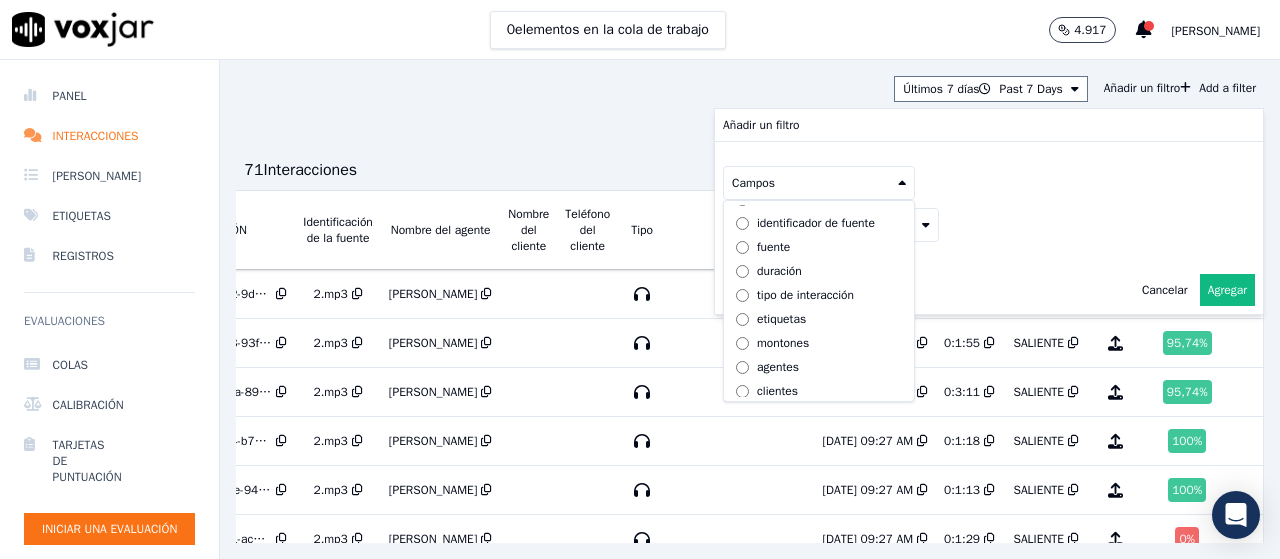 scroll, scrollTop: 63, scrollLeft: 0, axis: vertical 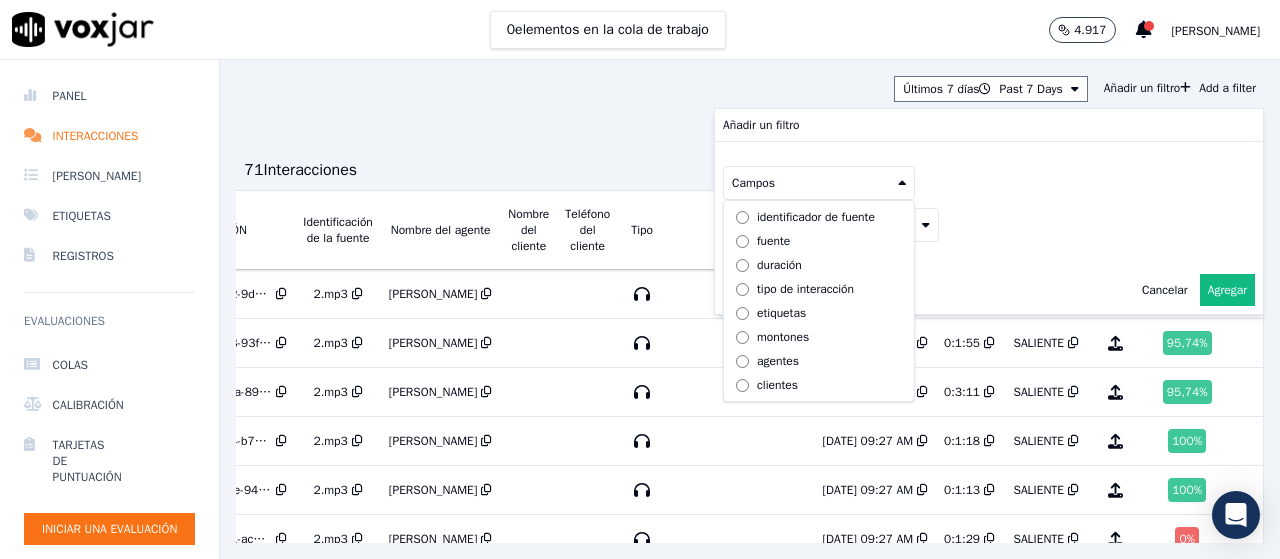 click on "clientes" at bounding box center (777, 385) 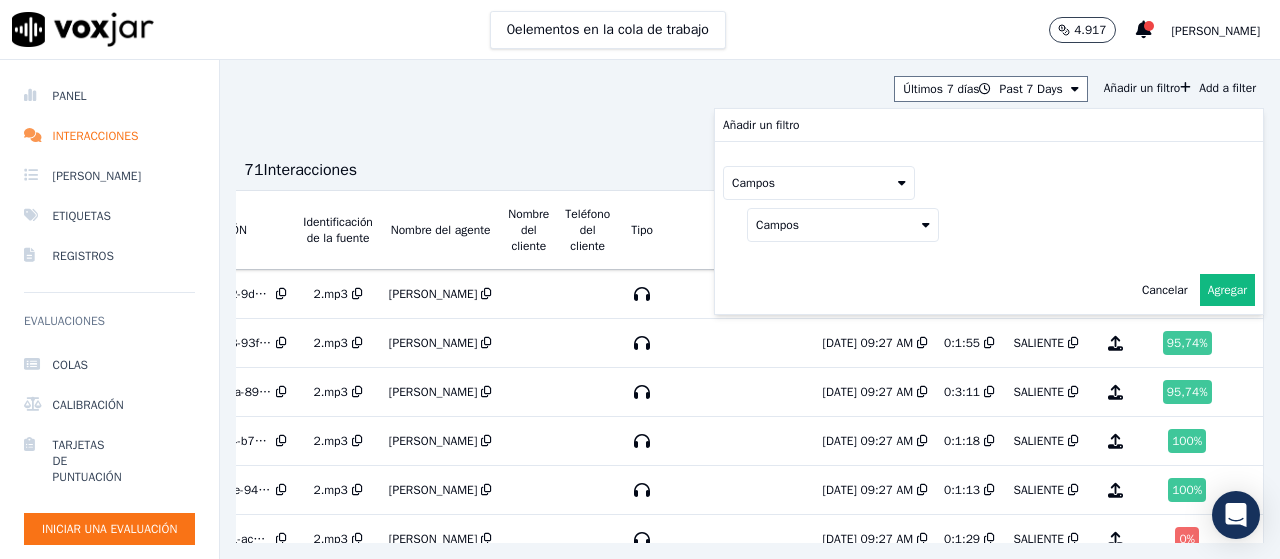 click on "Campos" at bounding box center (819, 183) 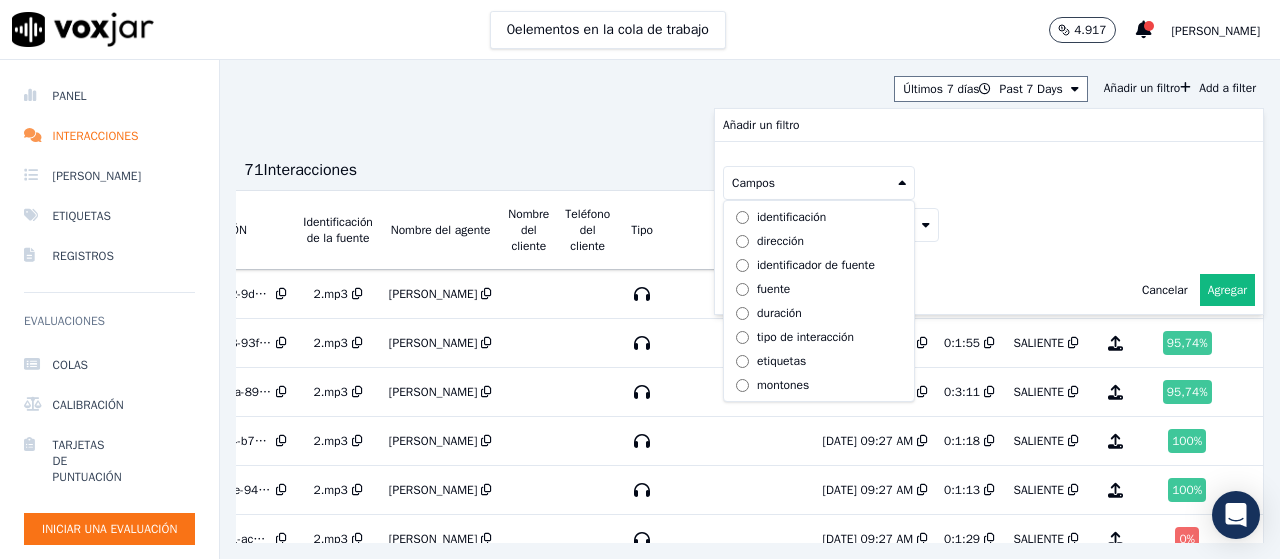 click on "identificación" at bounding box center (819, 217) 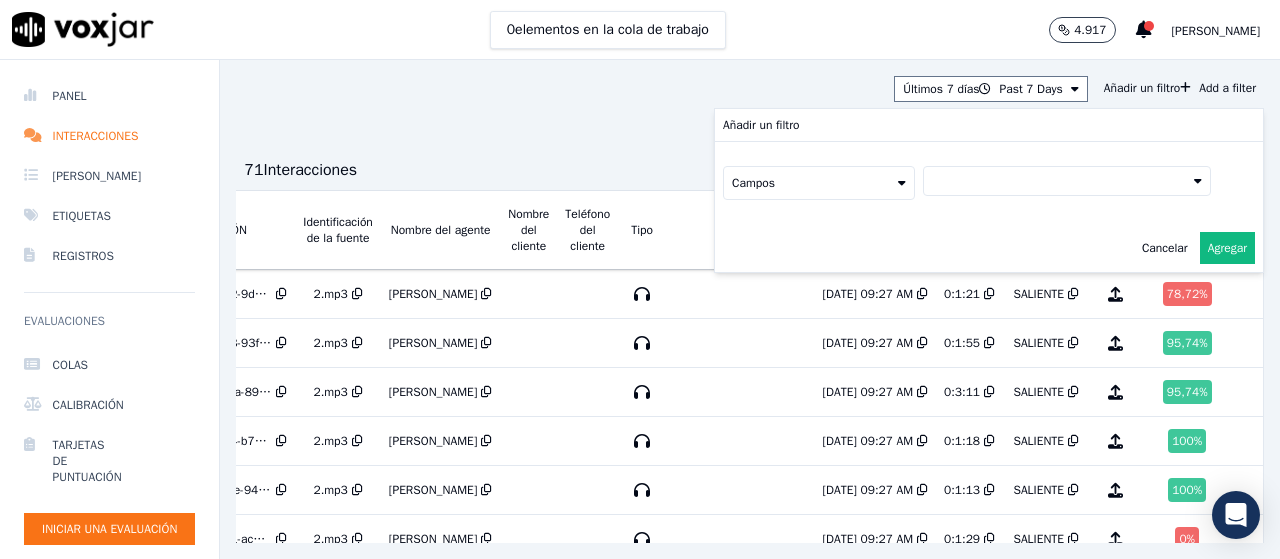 click at bounding box center (1067, 181) 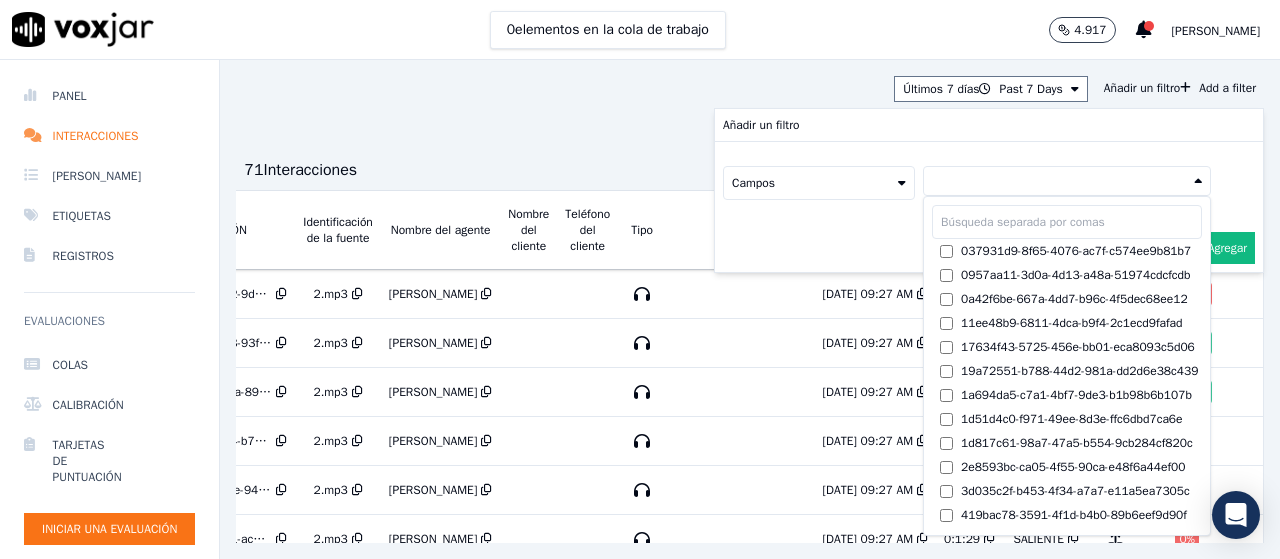 click at bounding box center (1067, 181) 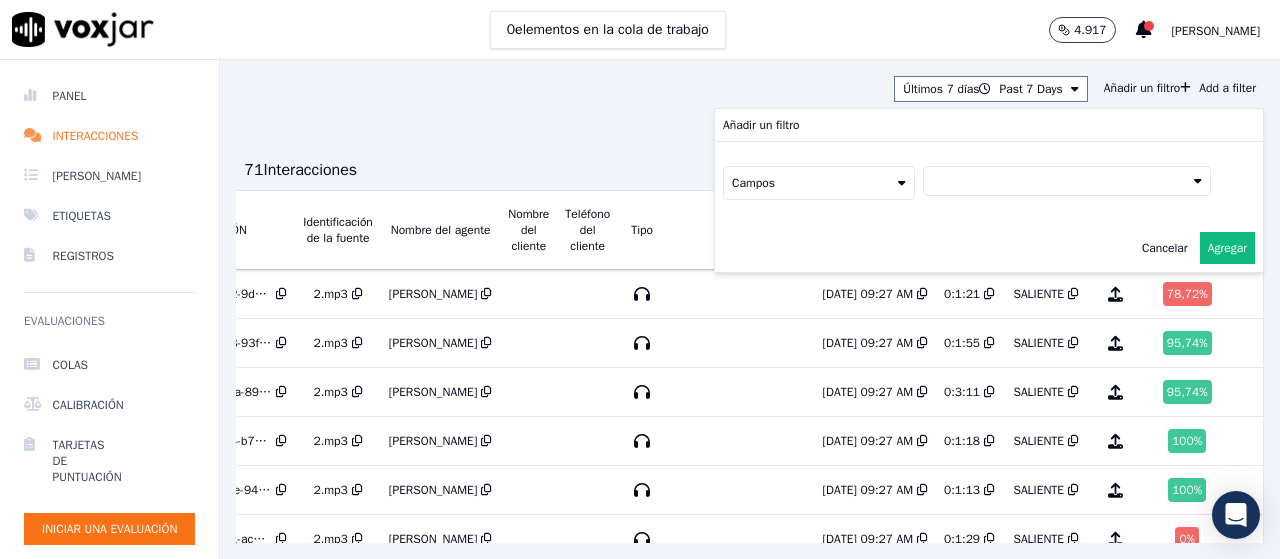 click on "Campos" at bounding box center [819, 183] 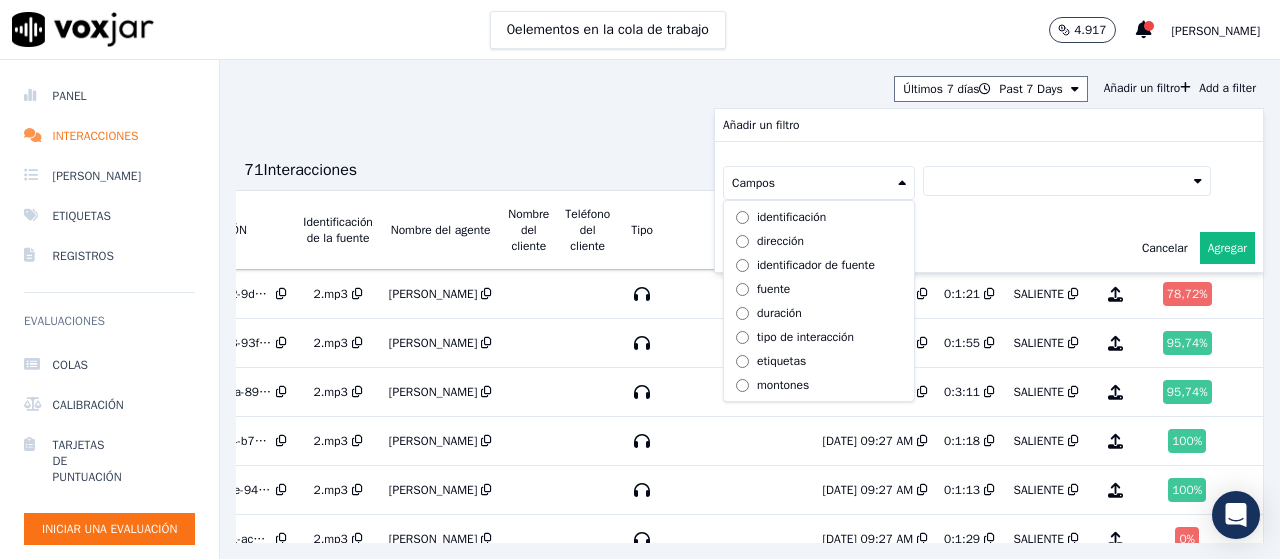 click on "dirección" at bounding box center [780, 241] 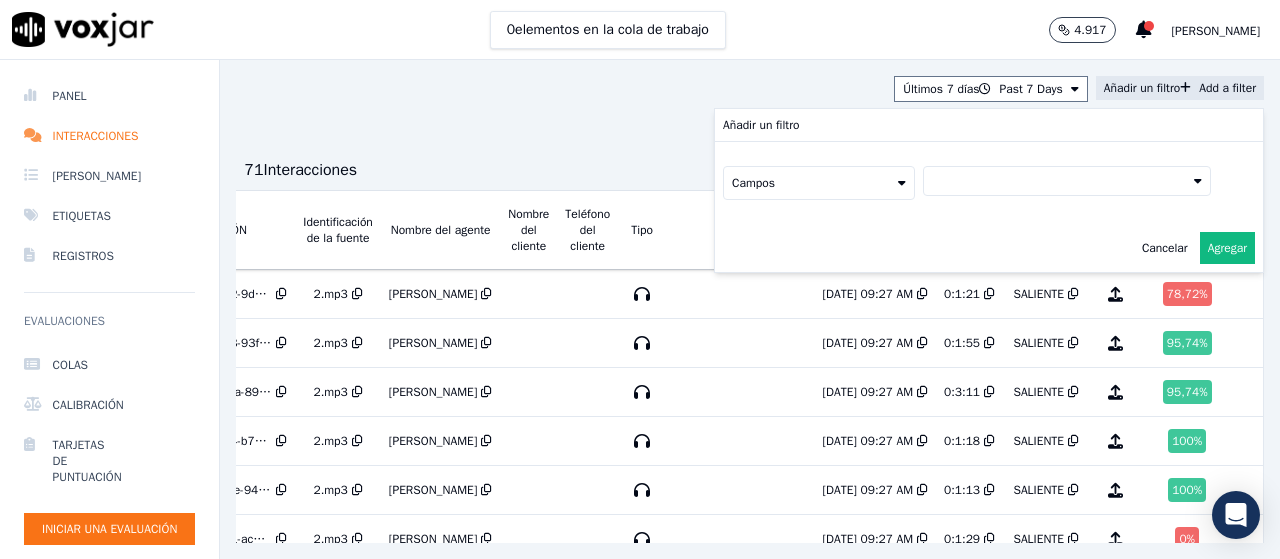 click at bounding box center [1067, 181] 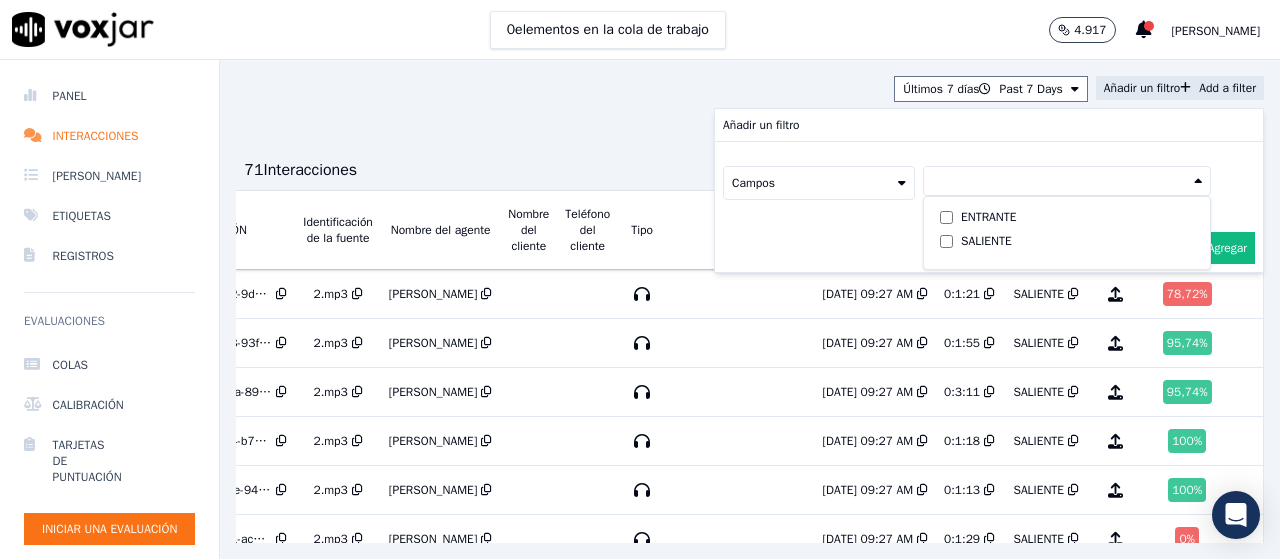 click at bounding box center (1067, 181) 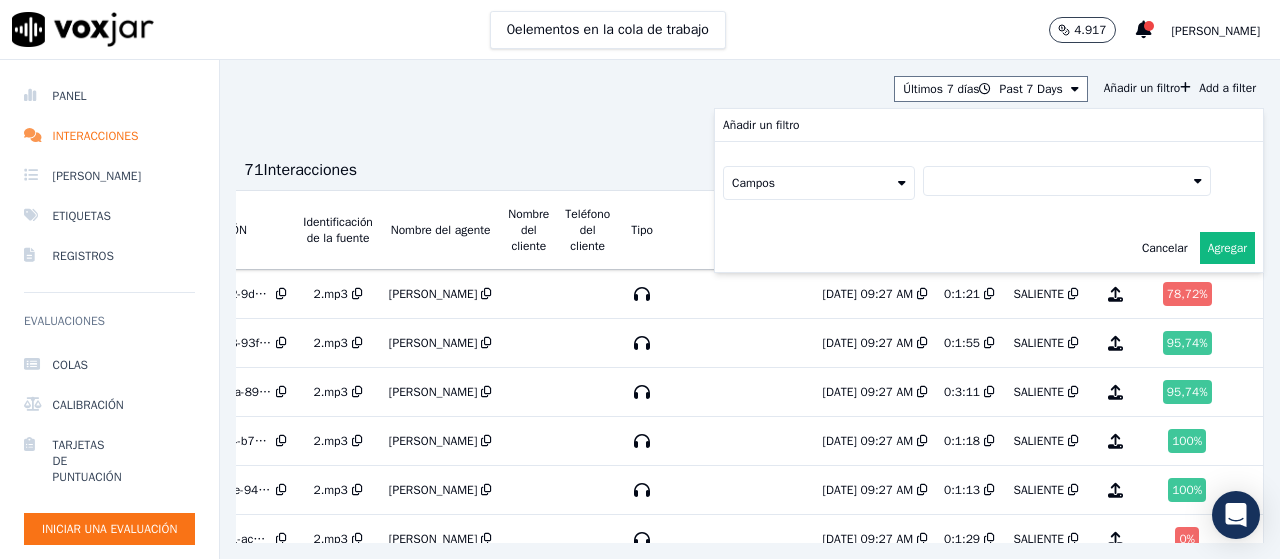click on "Campos" at bounding box center [819, 183] 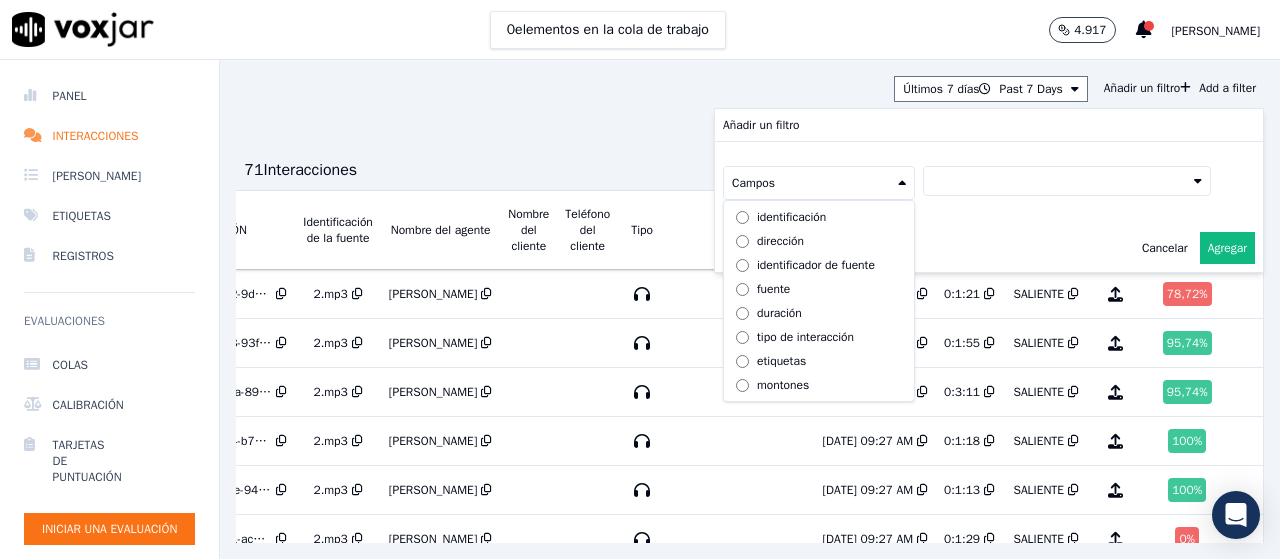 click on "identificador de fuente" at bounding box center (816, 265) 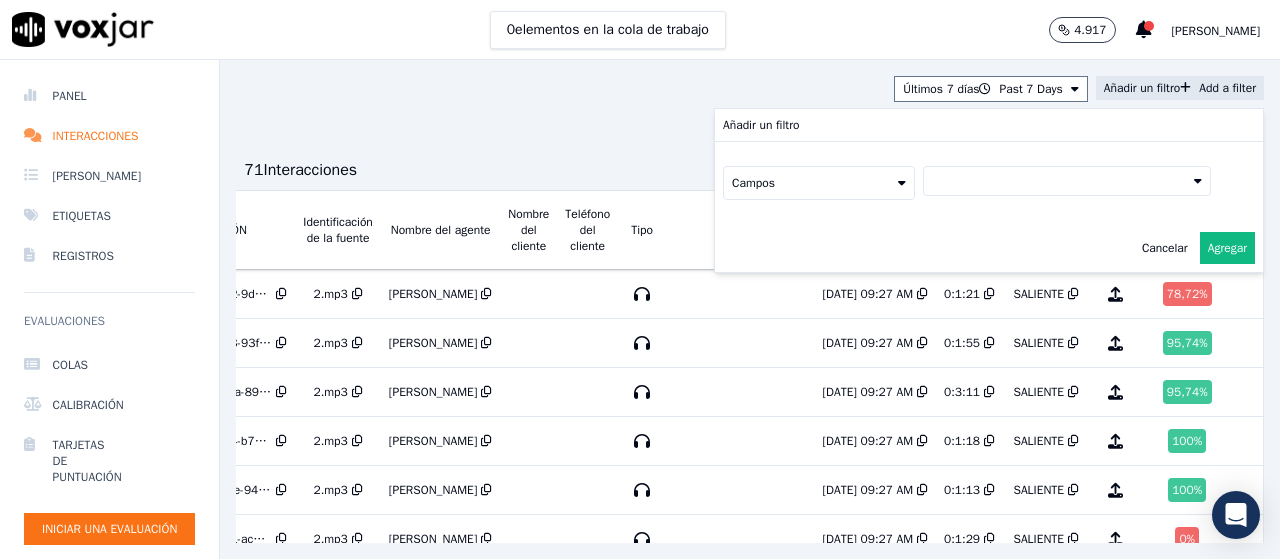 click at bounding box center (1067, 181) 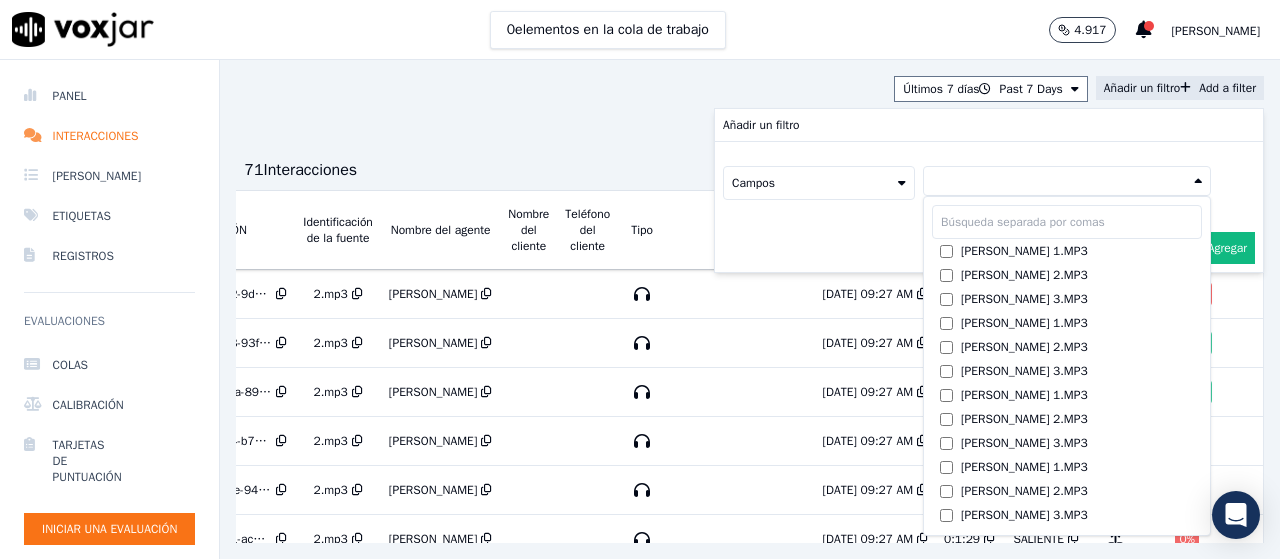 click at bounding box center [1067, 181] 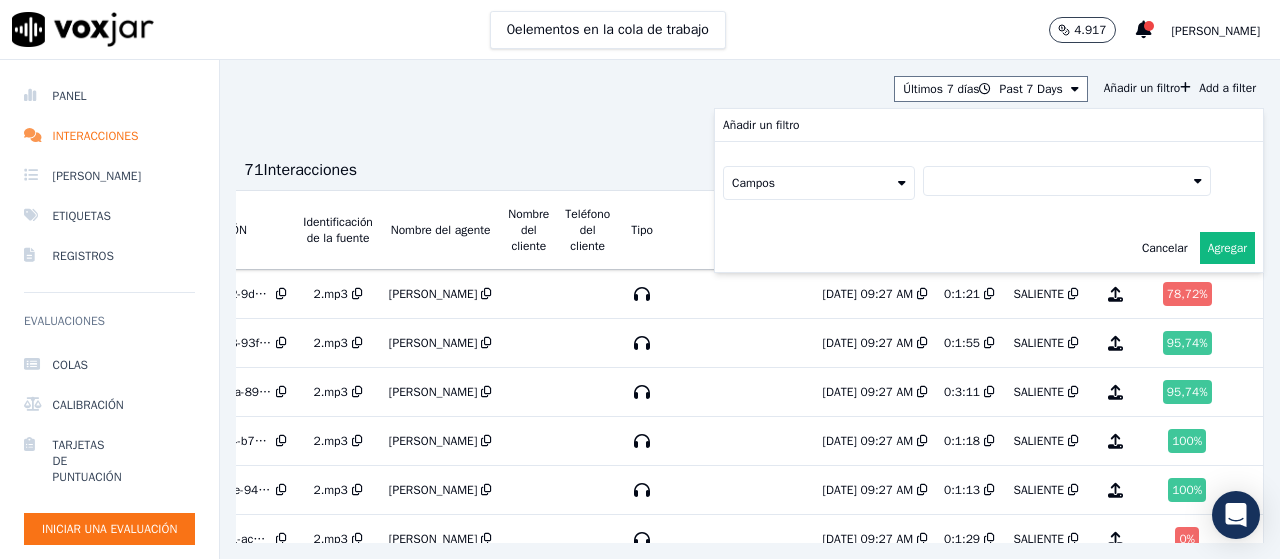 click on "Campos" at bounding box center [819, 183] 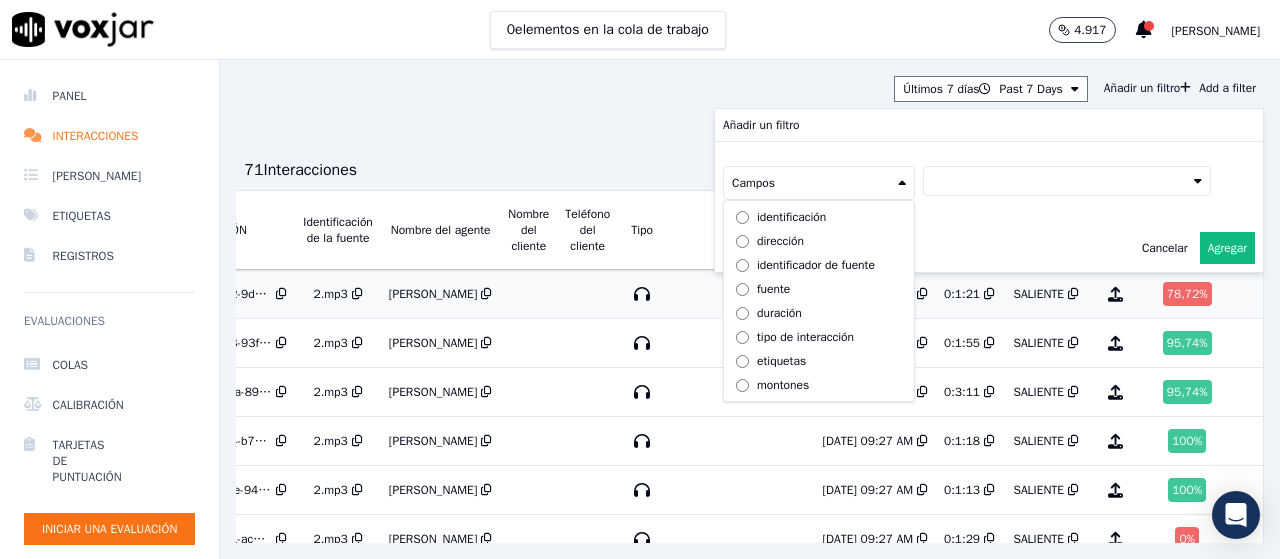 click on "fuente" at bounding box center [773, 289] 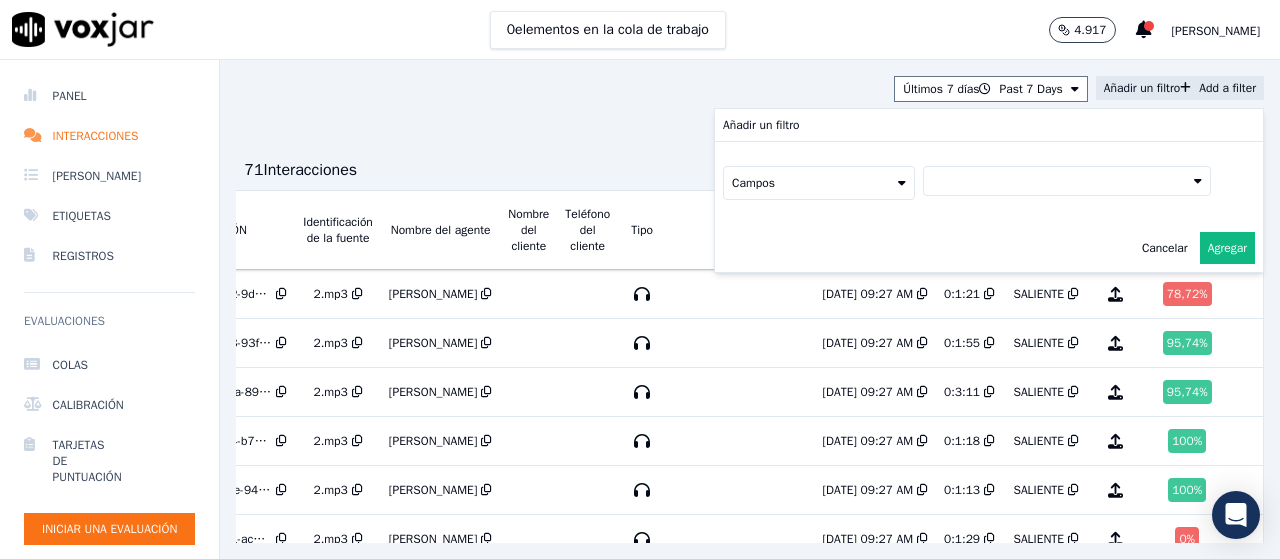 click at bounding box center [1067, 181] 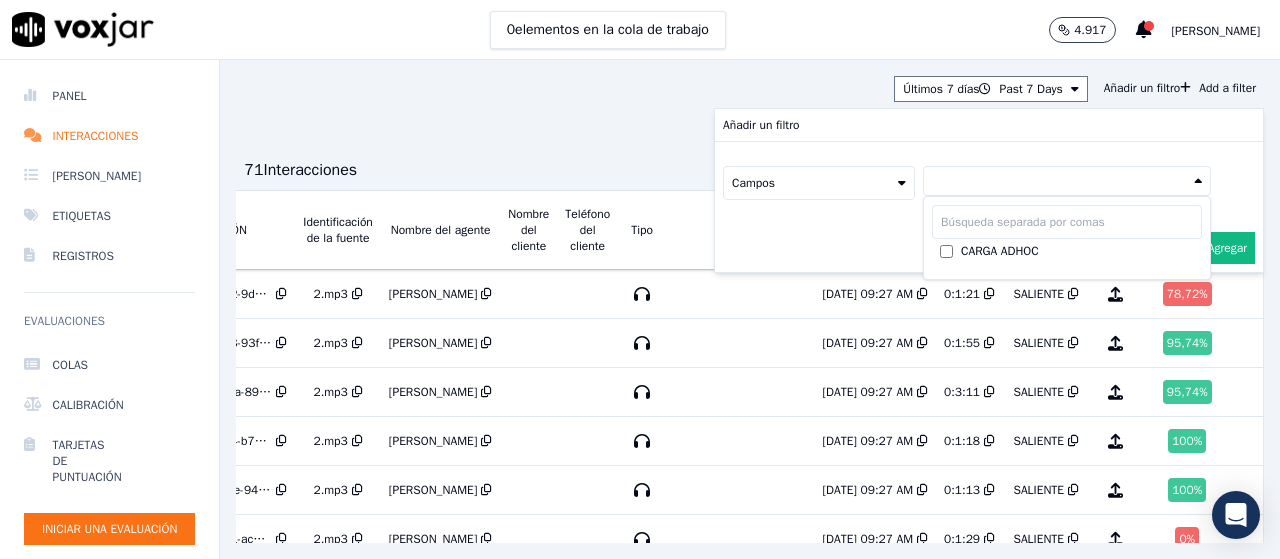 click on "Últimos 7 días   Past 7 Days
Añadir un filtro
Add a filter
Añadir un filtro       Campos               CARGA ADHOC         Cancelar   Agregar   71  Interacciones ​       Subir interacciones     IDENTIFICACIÓN   Identificación de la fuente   Nombre del agente   Nombre del cliente   Teléfono del cliente   Tipo   Etiquetas   Marca de tiempo   Duración   Dirección   Fuente     Puntuaciones de exportación         62ce2143-a44b-4f52-9d5f-963da6ff2933     2.mp3     [PERSON_NAME]           [DATE] 09:27 AM     0:1:21     SALIENTE           78,72  %
9b284669-cfc1-4068-93fd-23aaaf5e882e     2.mp3     [PERSON_NAME]           [DATE] 09:27 AM     0:1:55     SALIENTE           95,74  %
7a914105-63ec-486a-89f7-d32ab7f56770     2.mp3     [PERSON_NAME]           [DATE] 09:27 AM     0:3:11     SALIENTE           95,74  %
d6c1f5a4-6a85-4314-b72e-9209f22cdbdd     2.mp3     [PERSON_NAME]" at bounding box center [750, 309] 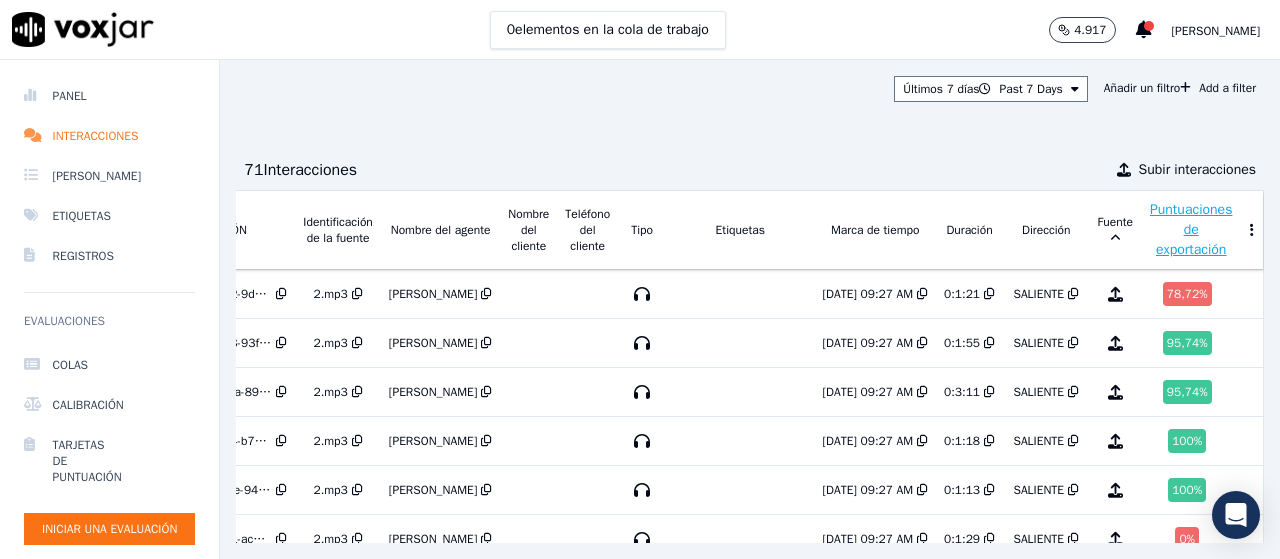 click on "Últimos 7 días   Past 7 Days
Añadir un filtro
Add a filter
71  Interacciones ​       Subir interacciones     IDENTIFICACIÓN   Identificación de la fuente   Nombre del agente   Nombre del cliente   Teléfono del cliente   Tipo   Etiquetas   Marca de tiempo   Duración   Dirección   Fuente     Puntuaciones de exportación         62ce2143-a44b-4f52-9d5f-963da6ff2933     2.mp3     [PERSON_NAME]           [DATE] 09:27 AM     0:1:21     SALIENTE           78,72  %
9b284669-cfc1-4068-93fd-23aaaf5e882e     2.mp3     [PERSON_NAME]           [DATE] 09:27 AM     0:1:55     SALIENTE           95,74  %
7a914105-63ec-486a-89f7-d32ab7f56770     2.mp3     [PERSON_NAME]           [DATE] 09:27 AM     0:3:11     SALIENTE           95,74  %
d6c1f5a4-6a85-4314-b72e-9209f22cdbdd     2.mp3     [PERSON_NAME]           [DATE] 09:27 AM     0:1:18     SALIENTE           100  %
2.mp3" at bounding box center (750, 309) 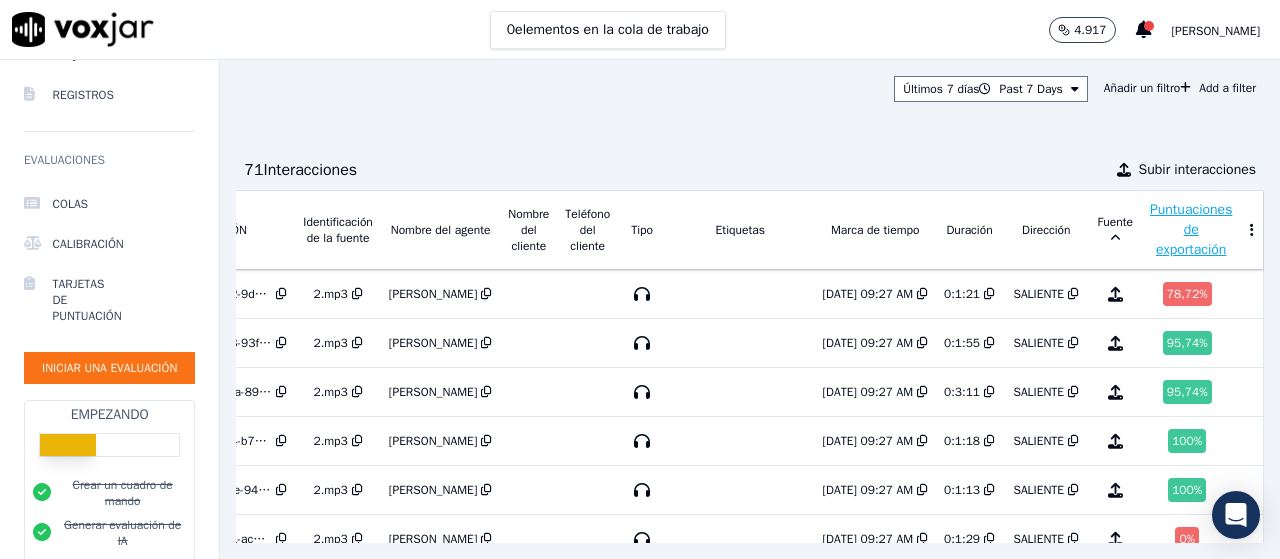 scroll, scrollTop: 200, scrollLeft: 0, axis: vertical 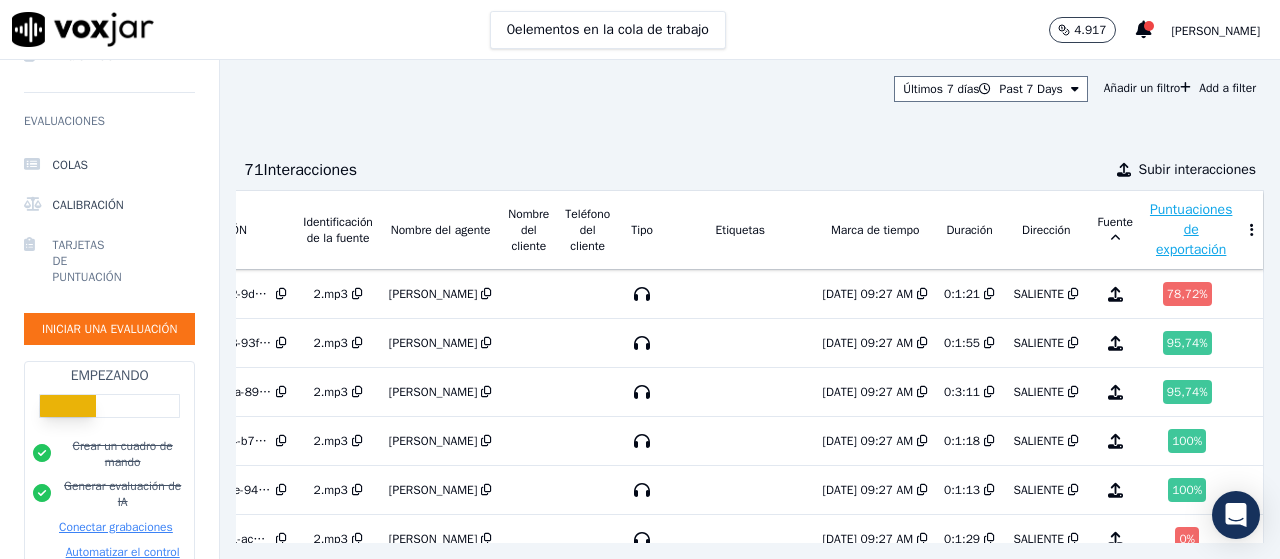 click on "Tarjetas de puntuación" at bounding box center (87, 261) 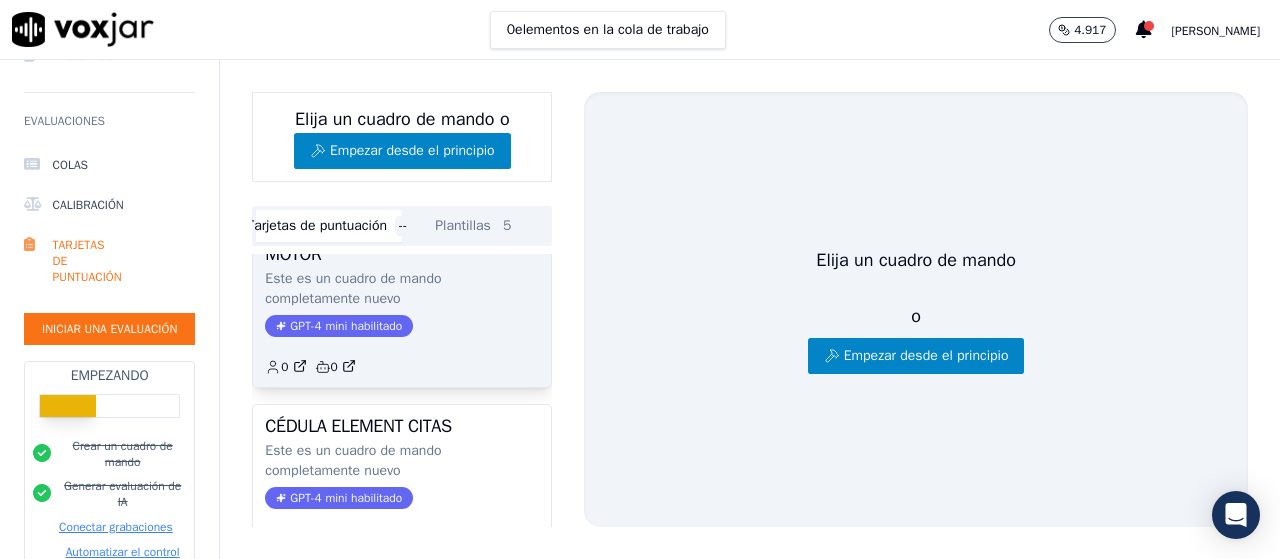 scroll, scrollTop: 600, scrollLeft: 0, axis: vertical 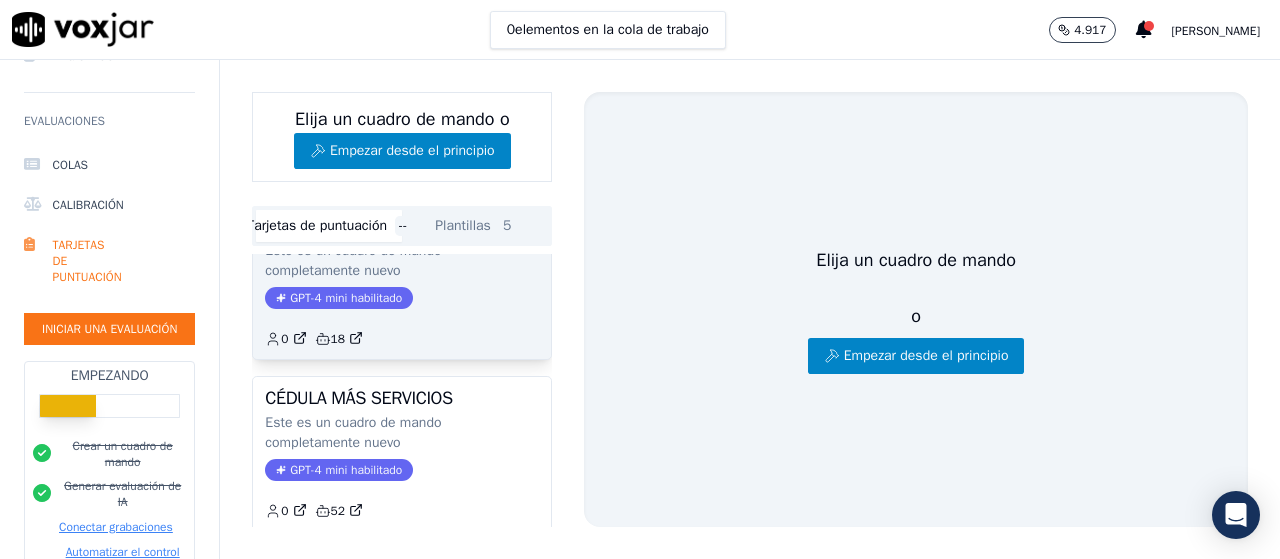 click on "0         18" 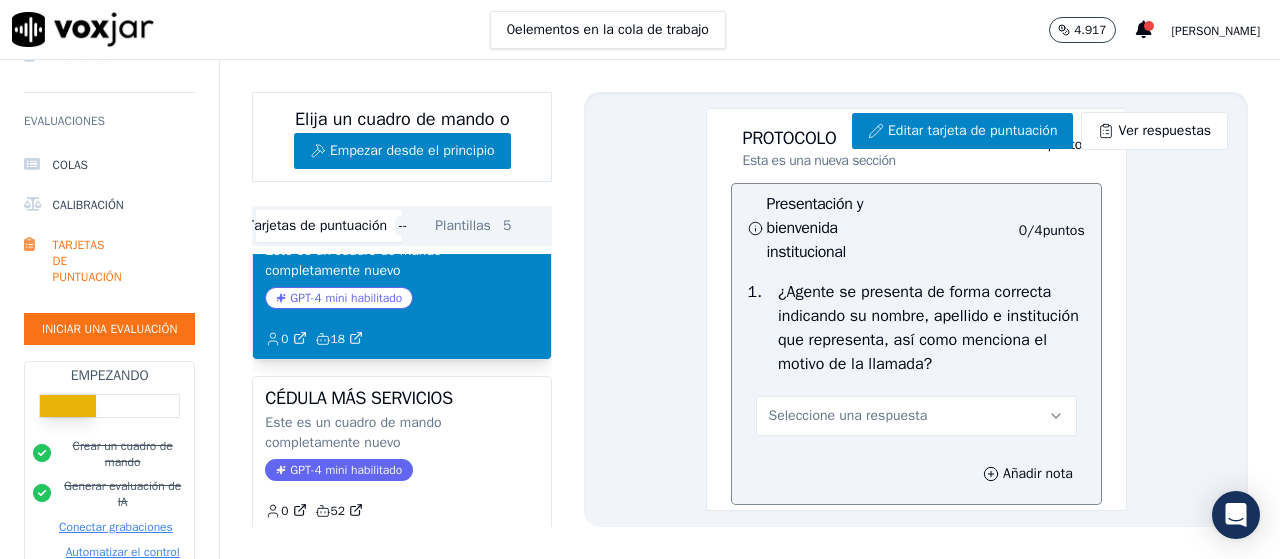 scroll, scrollTop: 0, scrollLeft: 0, axis: both 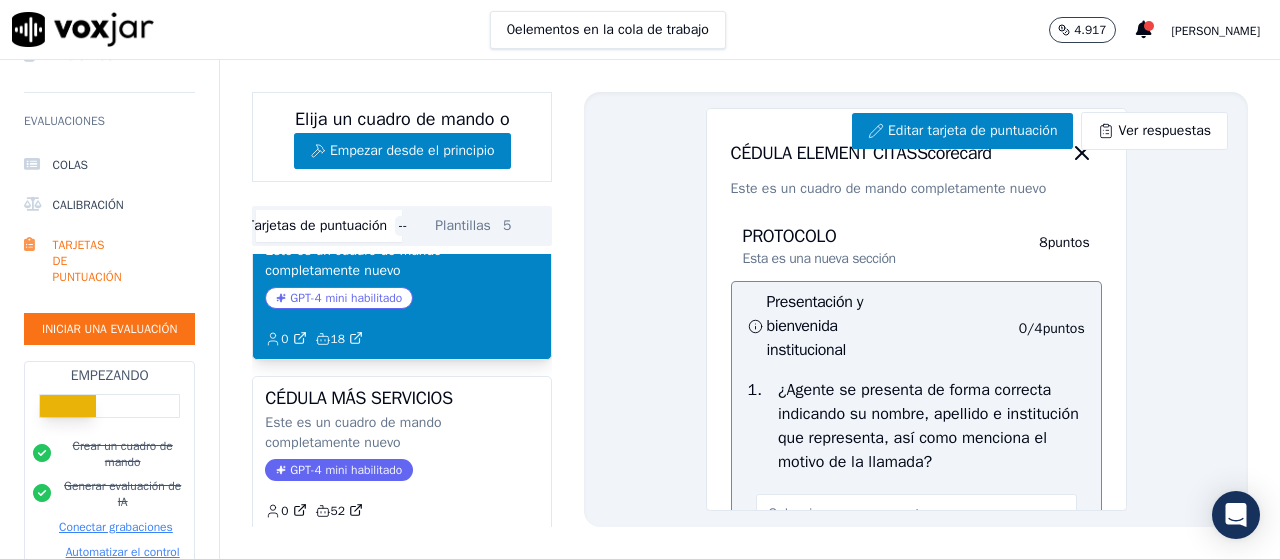 click on "4" at bounding box center (1038, 328) 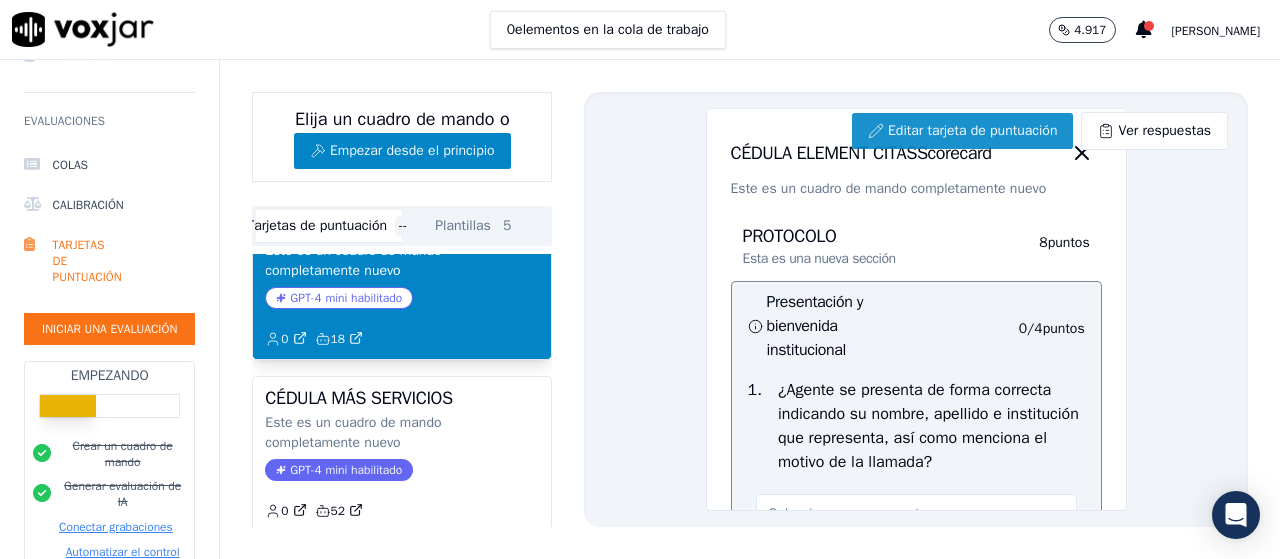click on "Editar tarjeta de puntuación" at bounding box center [972, 130] 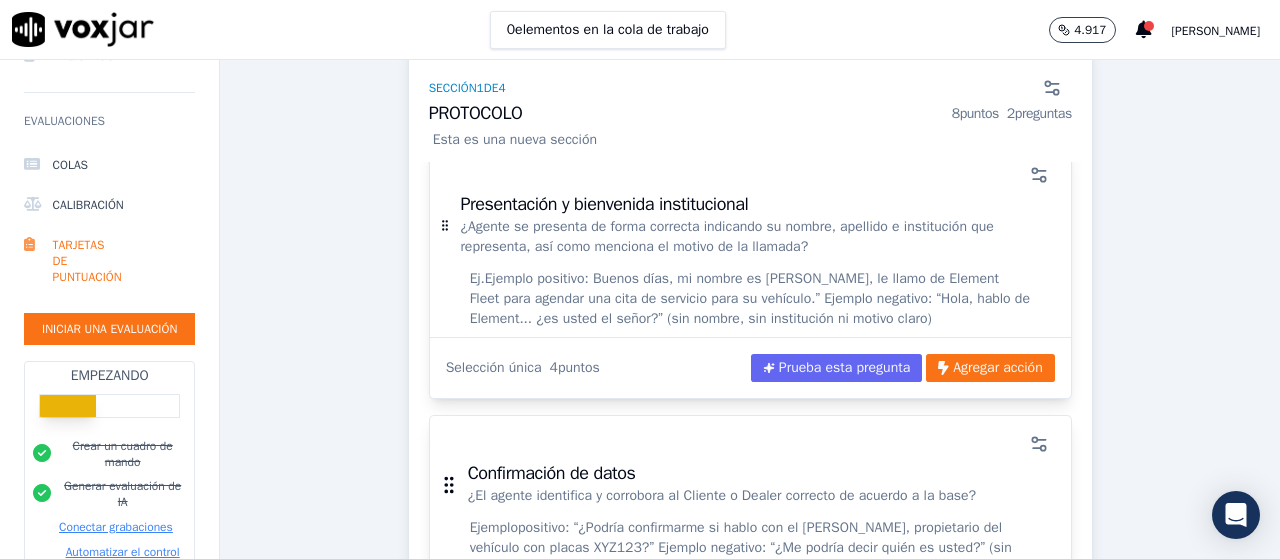 scroll, scrollTop: 300, scrollLeft: 0, axis: vertical 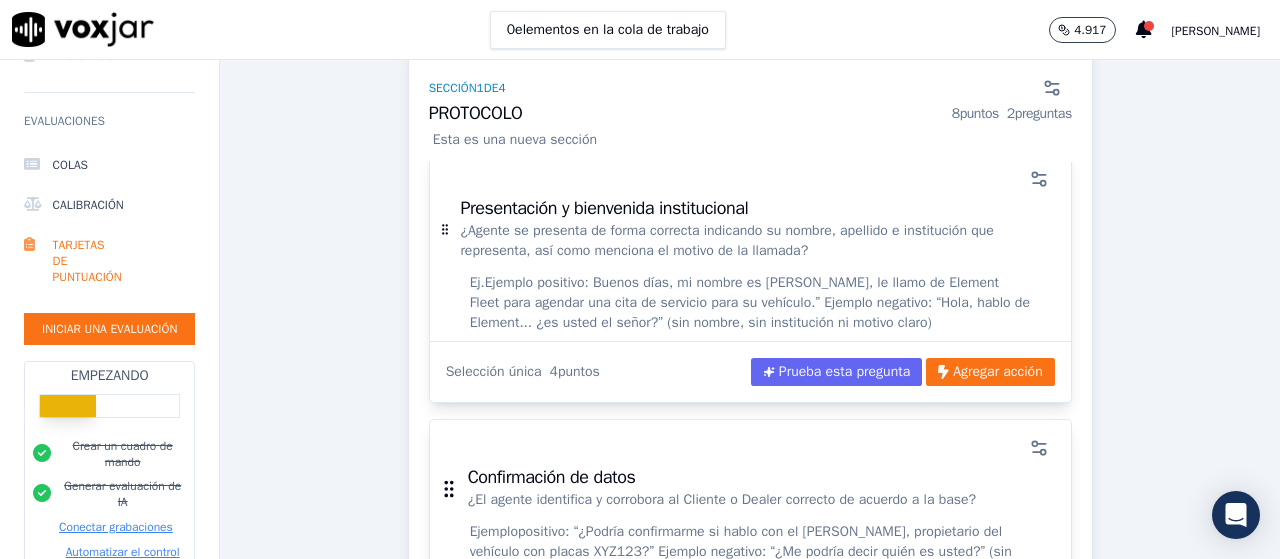 click on "Presentación y bienvenida institucional" at bounding box center (757, 208) 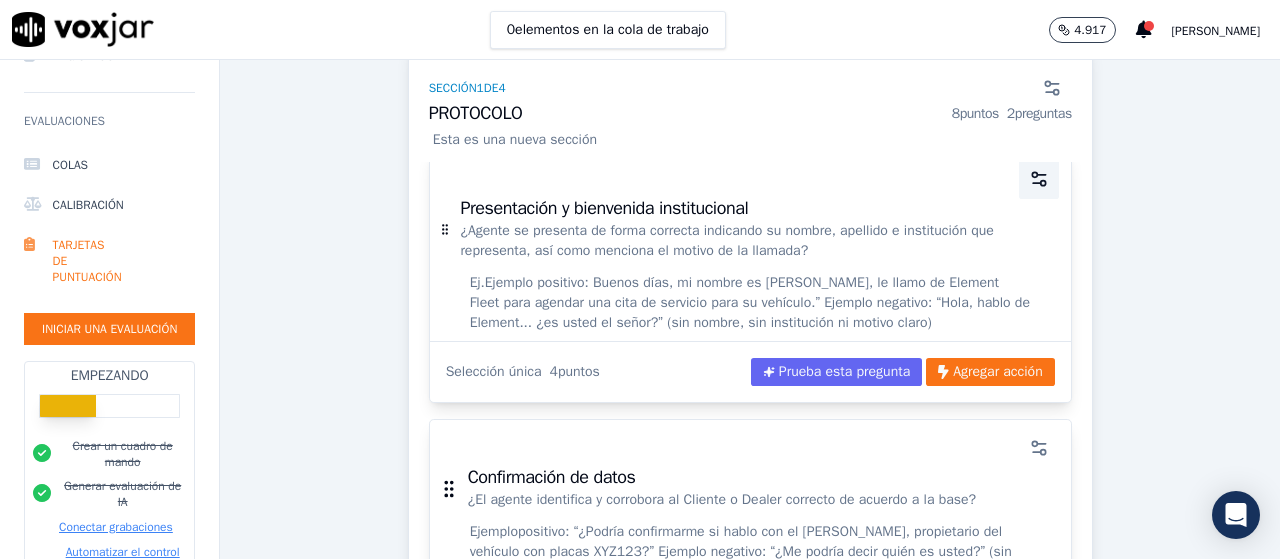 click 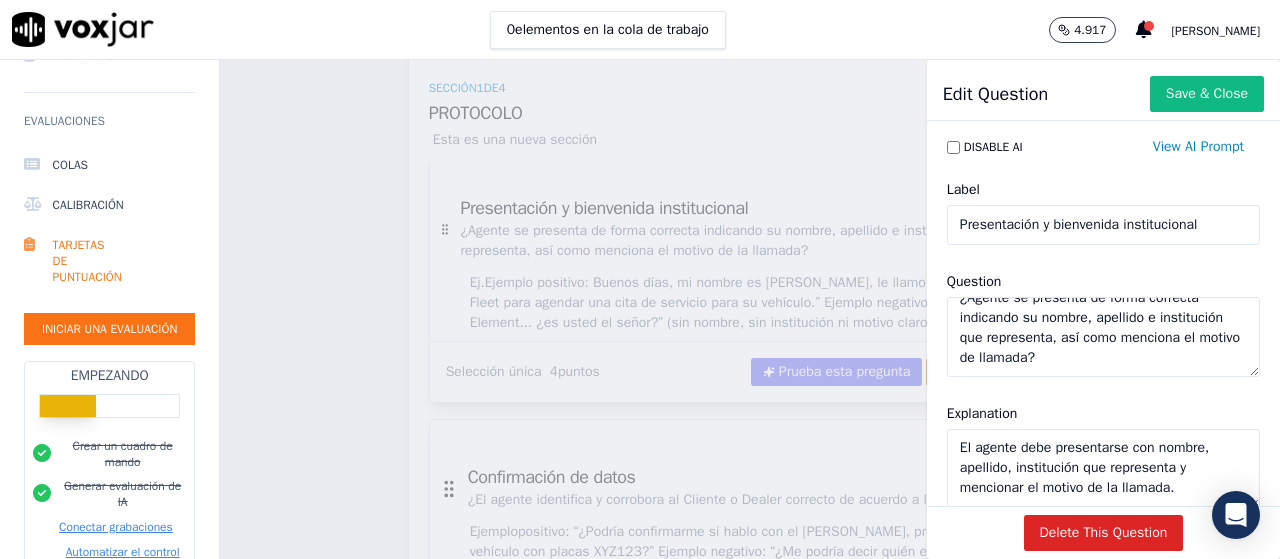 scroll, scrollTop: 37, scrollLeft: 0, axis: vertical 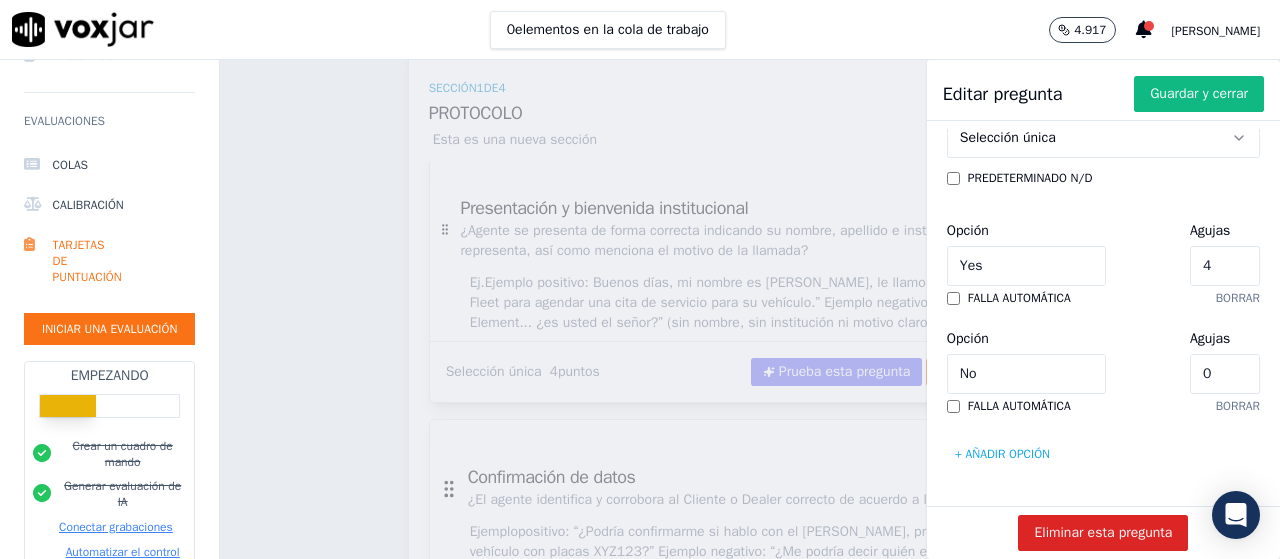 click on "4" 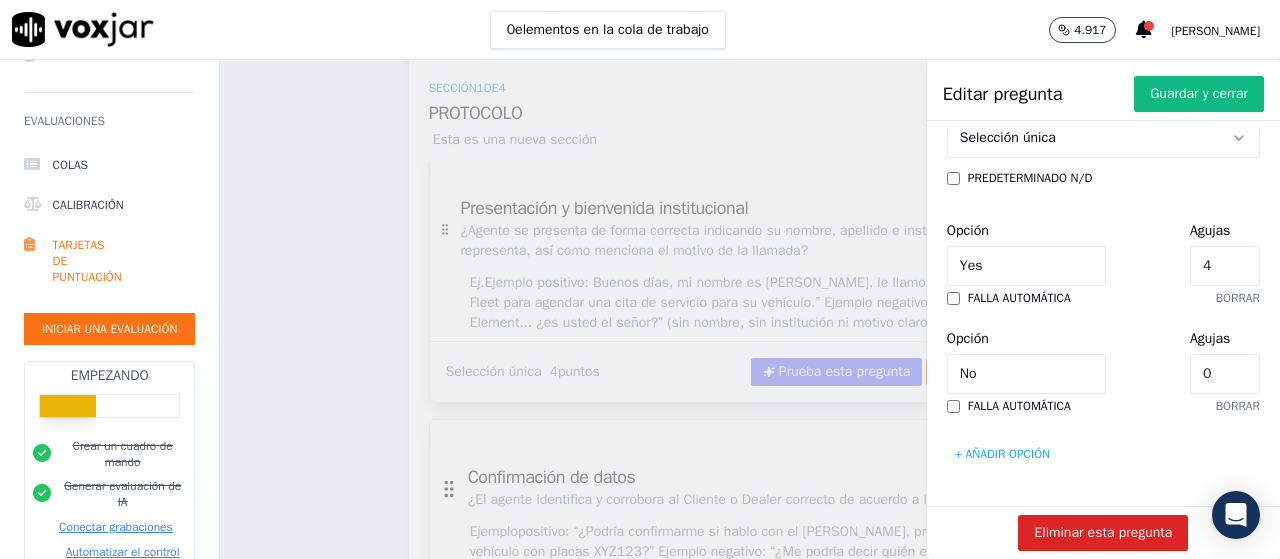 type on "5" 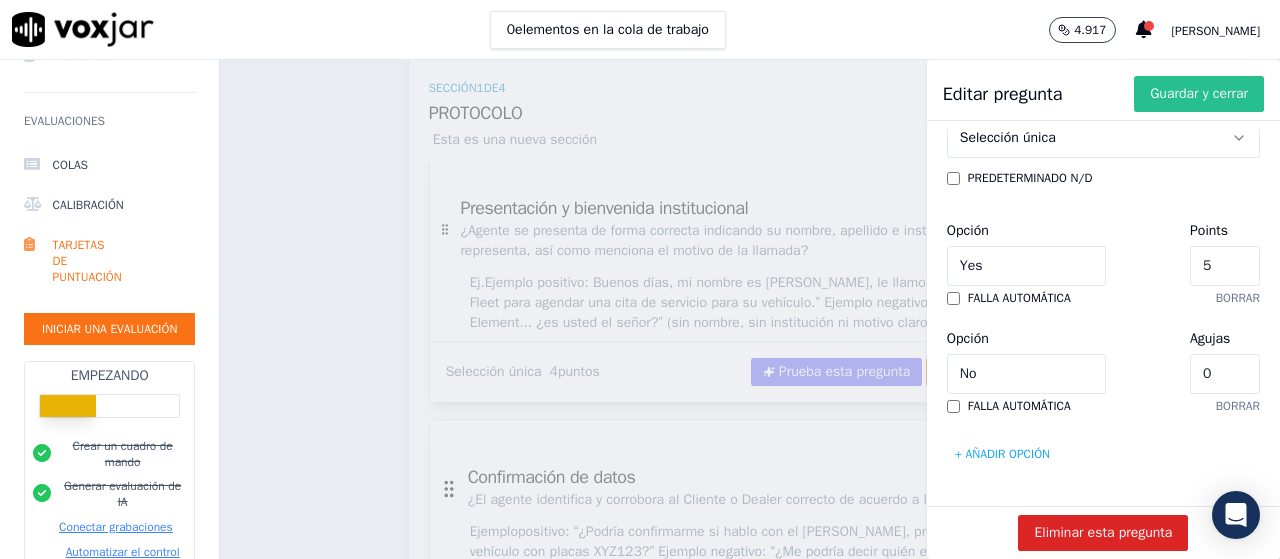 click on "Guardar y cerrar" at bounding box center [1199, 93] 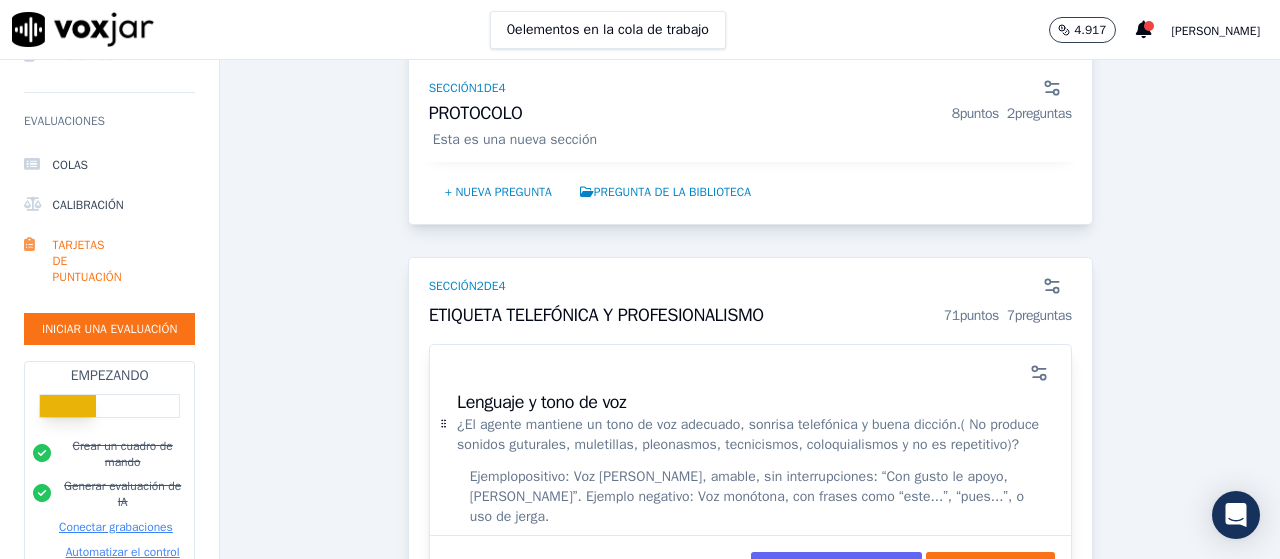 scroll, scrollTop: 900, scrollLeft: 0, axis: vertical 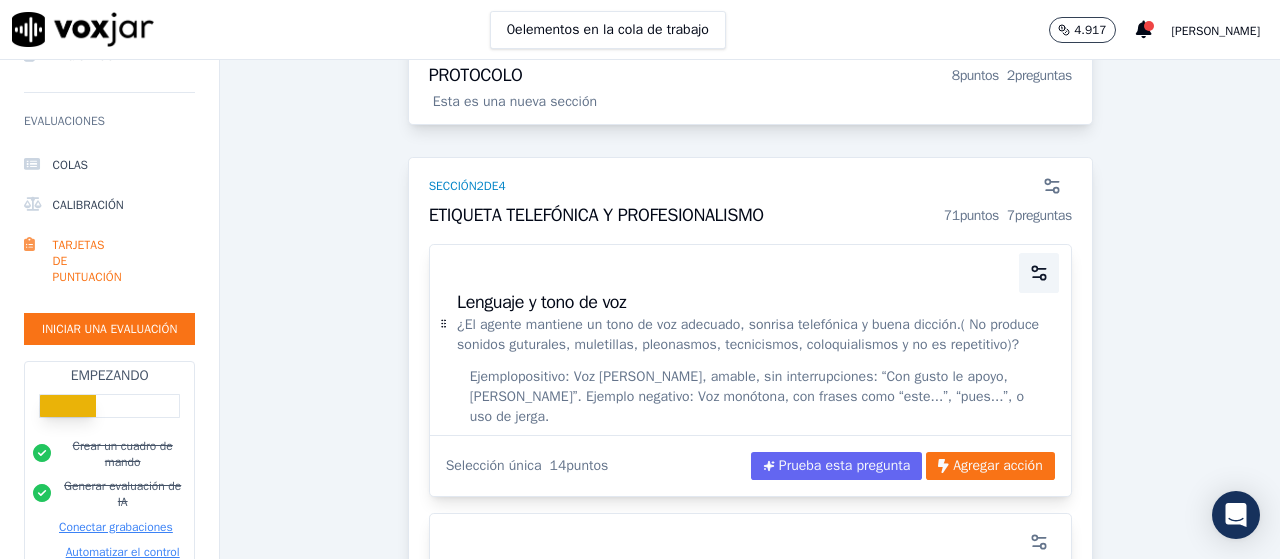 click 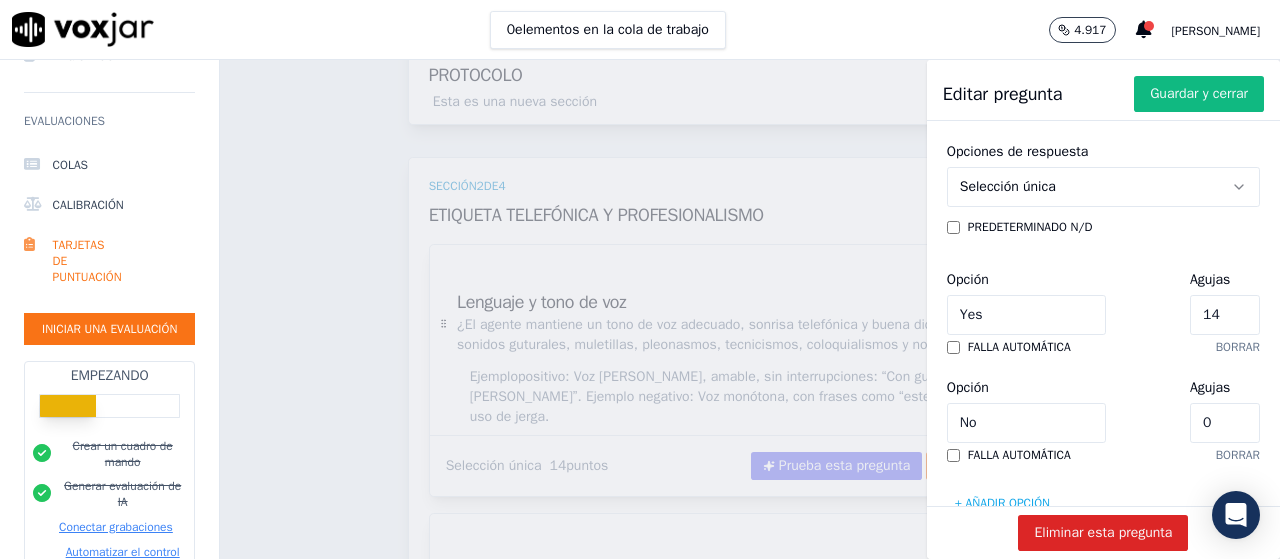 scroll, scrollTop: 600, scrollLeft: 0, axis: vertical 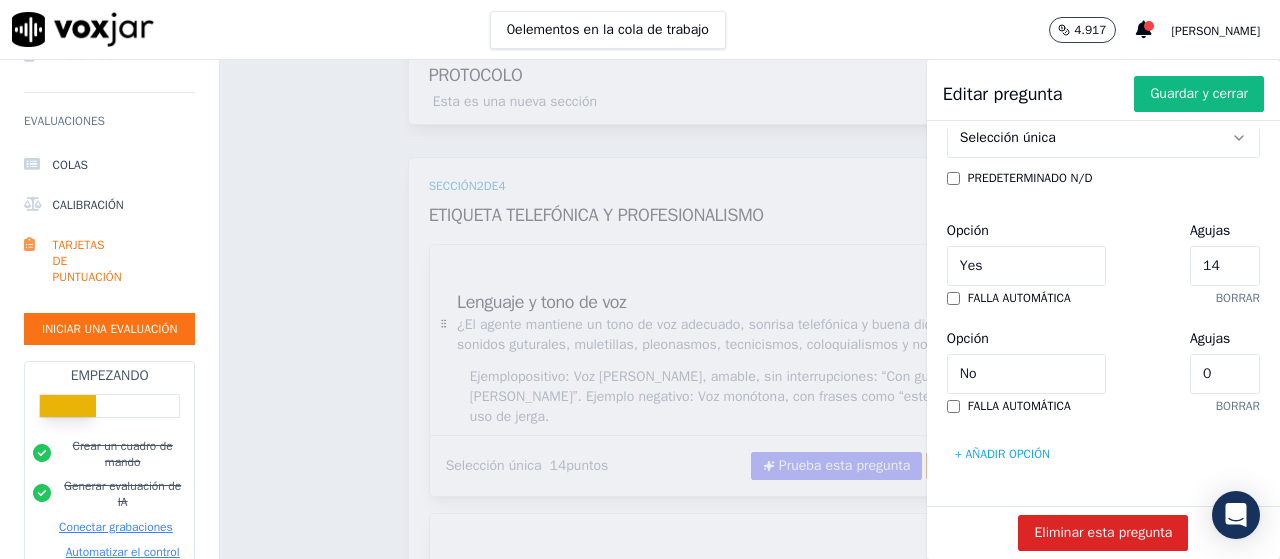 type on "15" 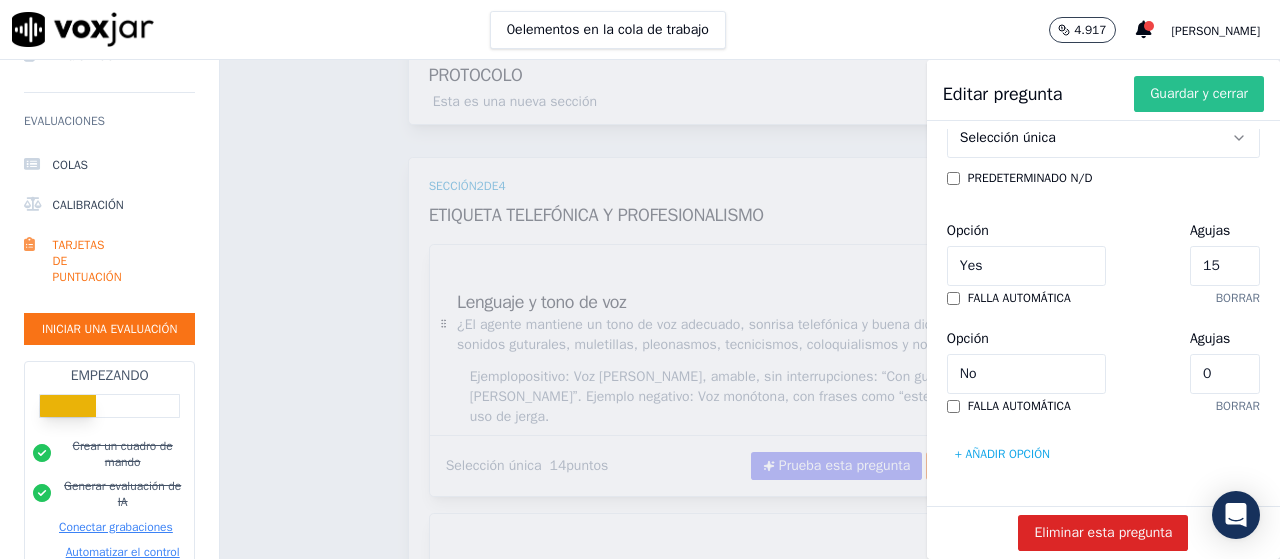 click on "Guardar y cerrar" at bounding box center [1199, 93] 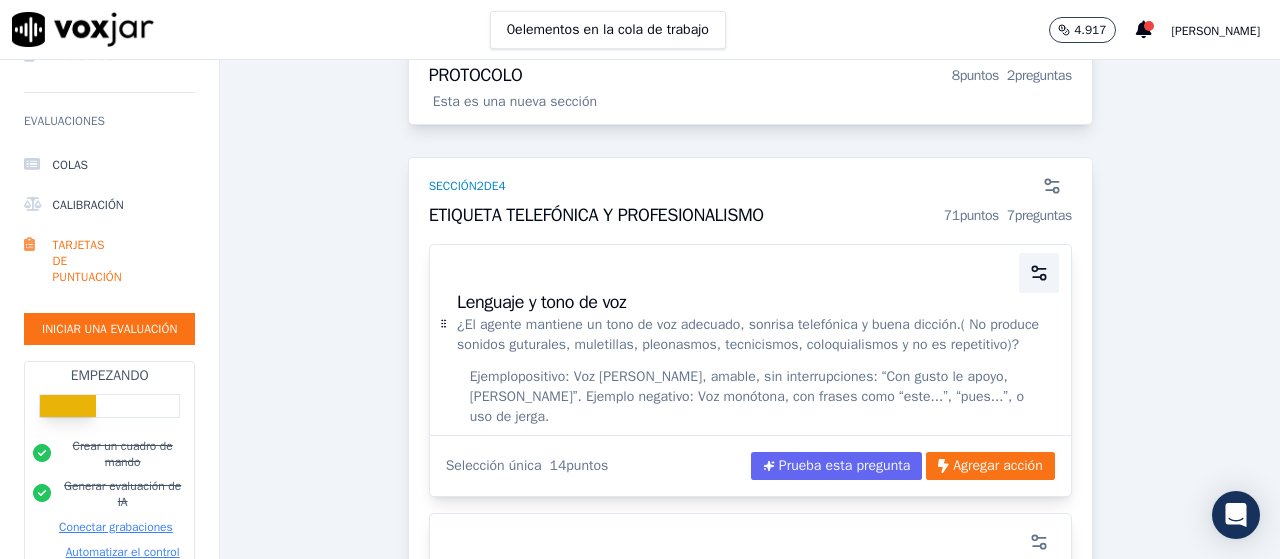 click 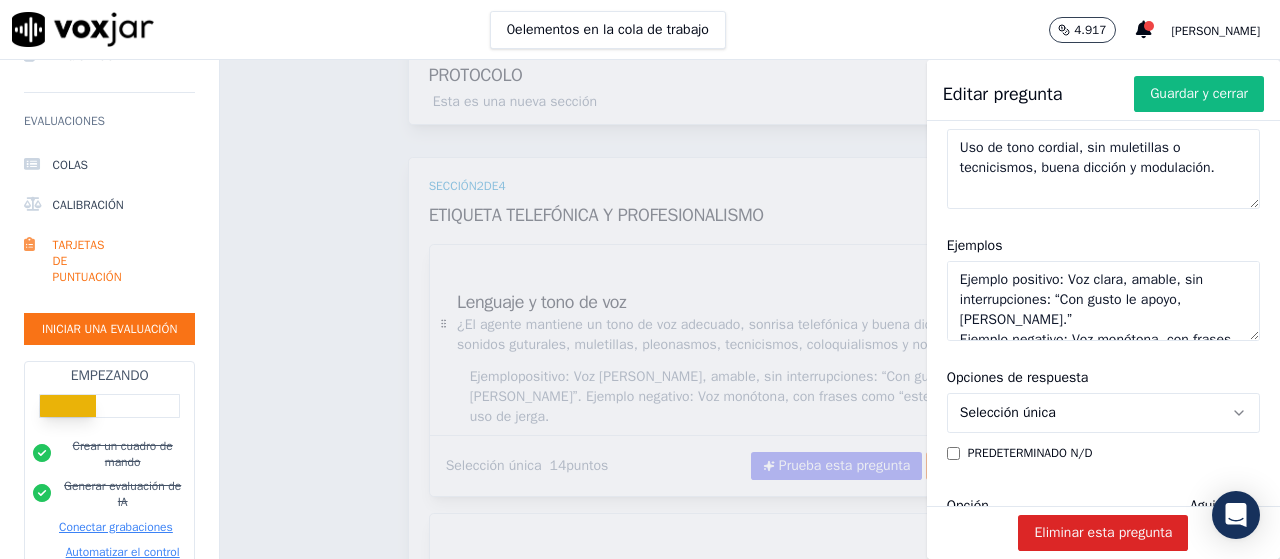 scroll, scrollTop: 500, scrollLeft: 0, axis: vertical 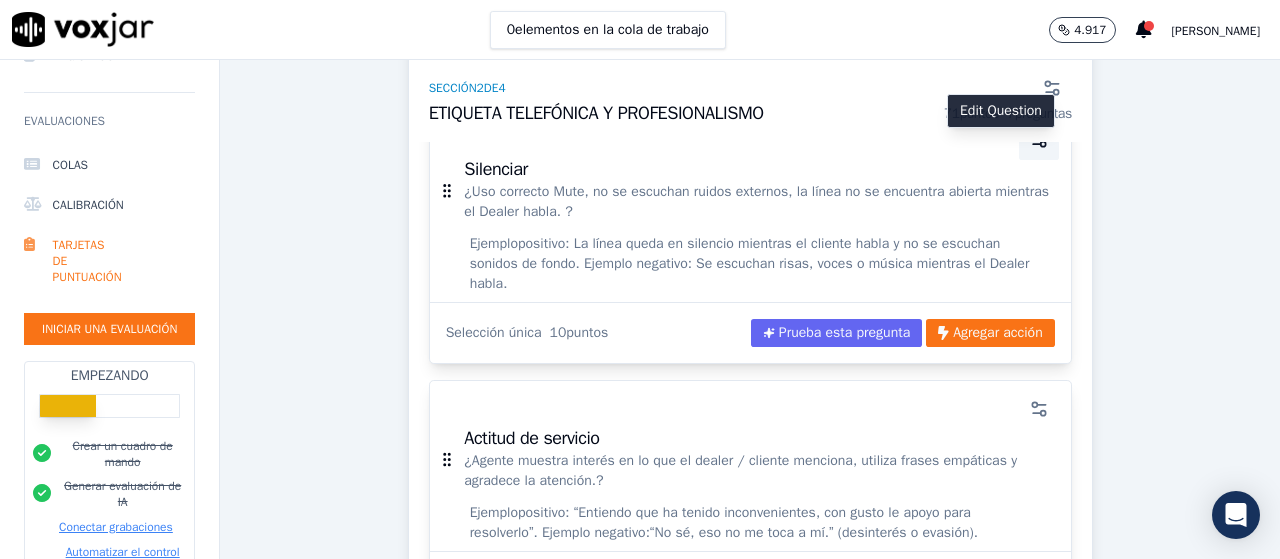 click 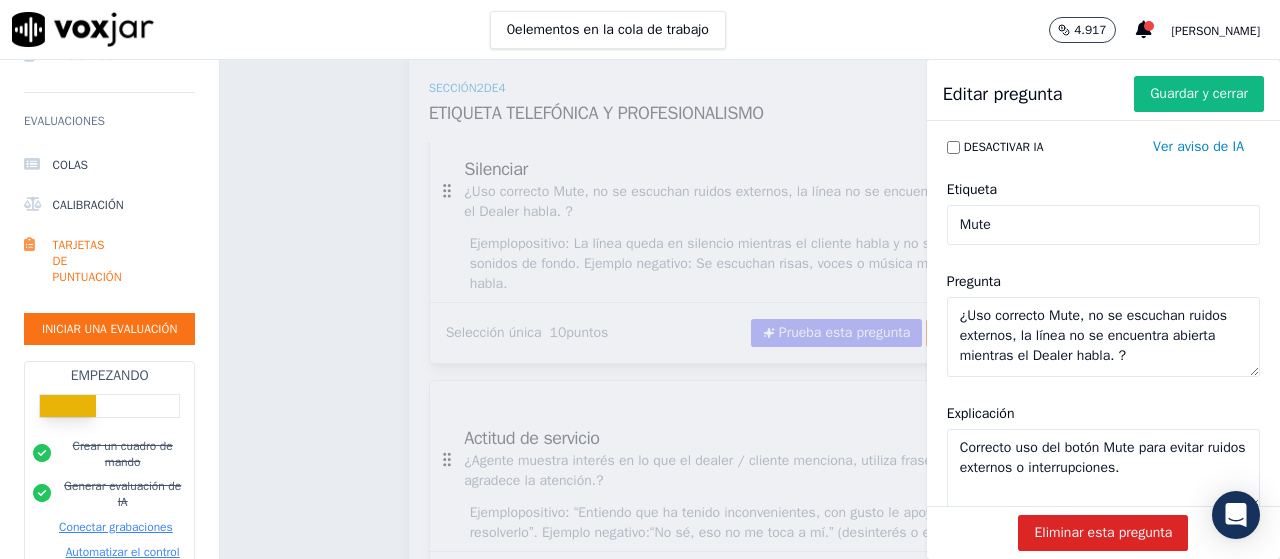 scroll, scrollTop: 17, scrollLeft: 0, axis: vertical 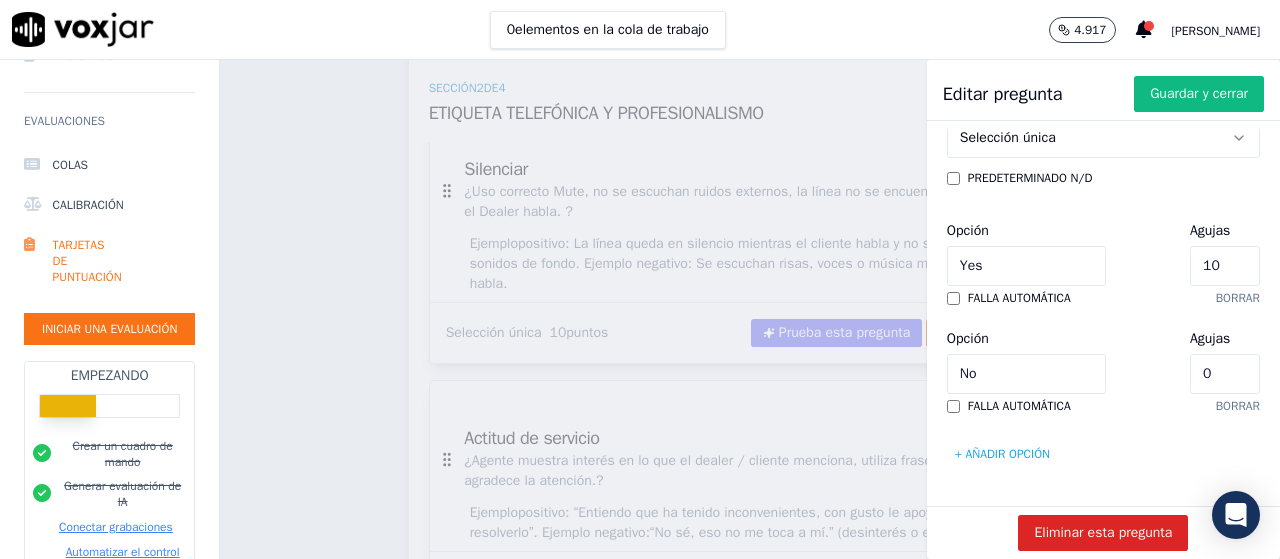 click on "10" 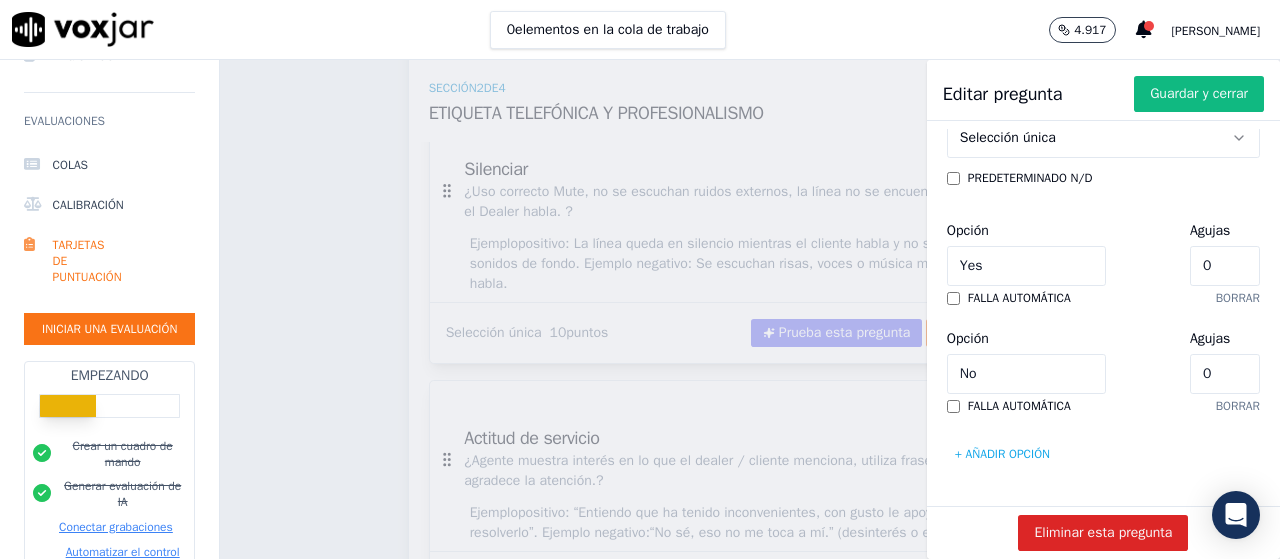 type on "04" 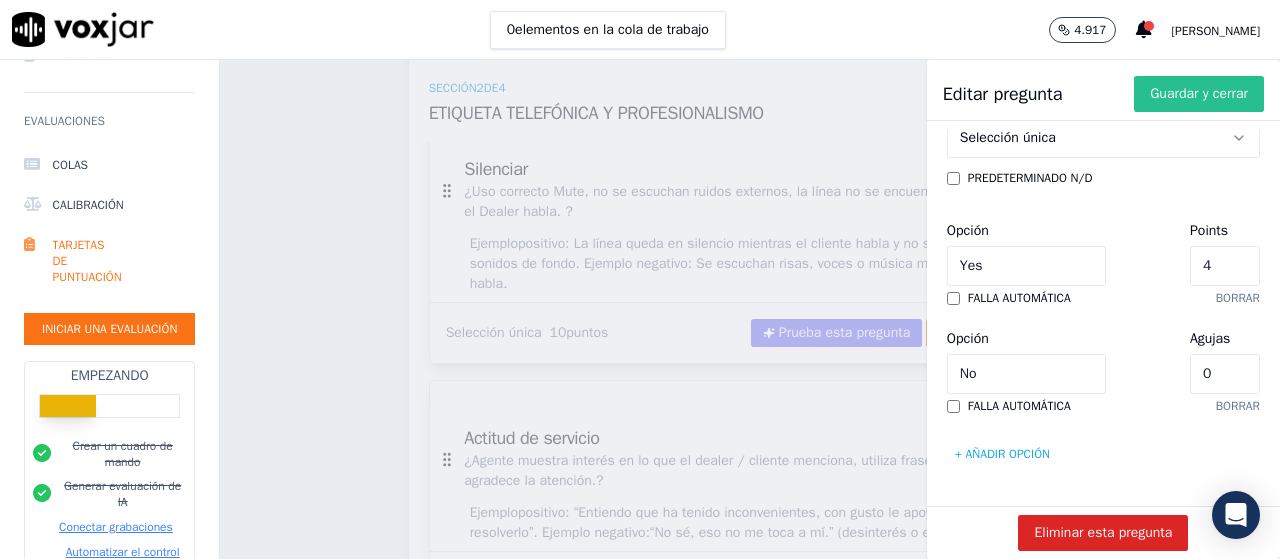 click on "Guardar y cerrar" at bounding box center [1199, 93] 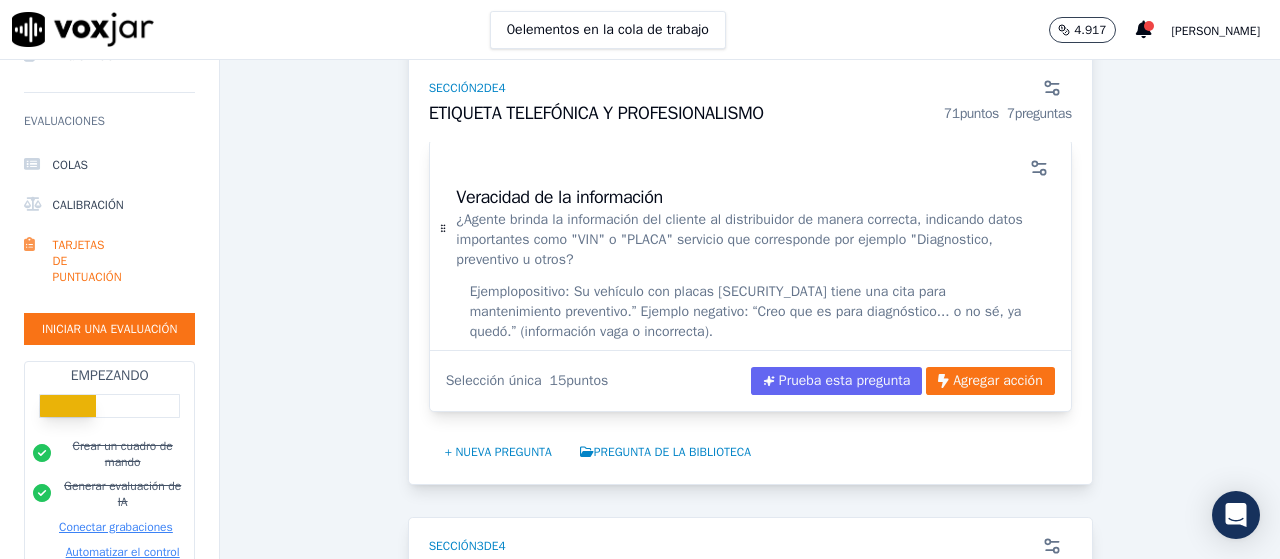 scroll, scrollTop: 2600, scrollLeft: 0, axis: vertical 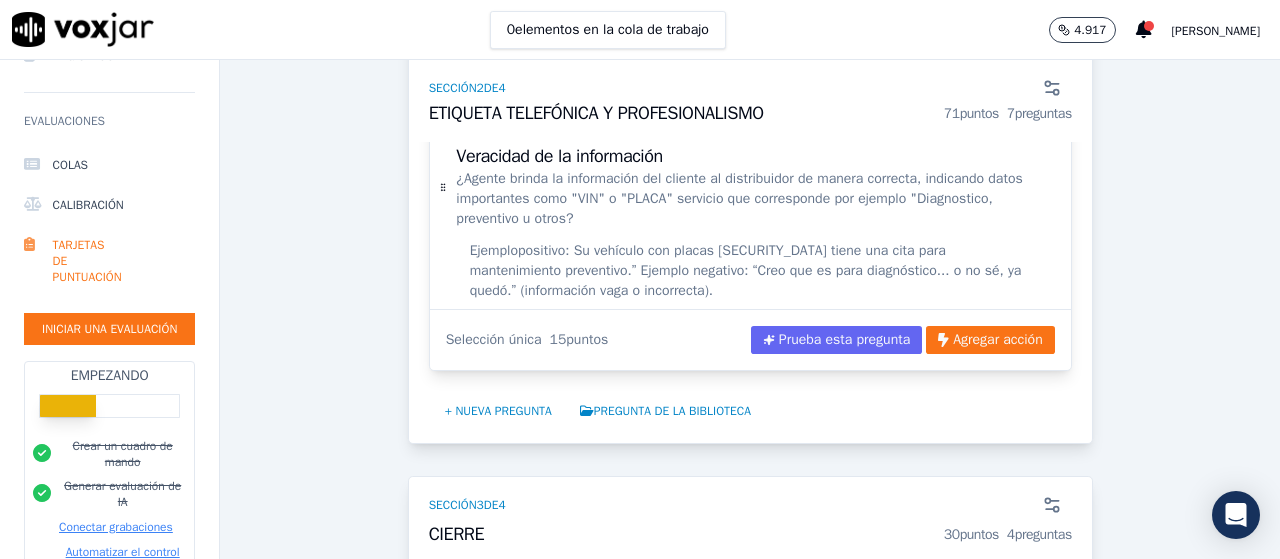 click on "CÉDULA ELEMENT CITAS   ACTIVO   Este es un cuadro de mando completamente nuevo     GPT-4 habilitado     90  %
98.1  /  109  puntos
Pruebe este cuadro de mando
Agregar acción     Sección  1  de  4       PROTOCOLO   8  puntos   2  preguntas   Esta es una nueva sección           Presentación y bienvenida institucional   ¿Agente se presenta de forma correcta indicando su nombre, apellido e institución que representa, así como menciona el motivo de la llamada?   Ej.  Ejemplo positivo: Buenos días, mi nombre es [PERSON_NAME], le llamo de Element Fleet para agendar una cita de servicio para su vehículo.” Ejemplo negativo: “Hola, hablo de Element... ¿es usted el señor?” (sin nombre, sin institución ni motivo claro)   Selección única   4  puntos
Prueba esta pregunta
Agregar acción           Confirmación de datos   ¿El agente identifica y corrobora al Cliente o Dealer correcto de acuerdo a la base?   Ejemplo      4" at bounding box center [750, 539] 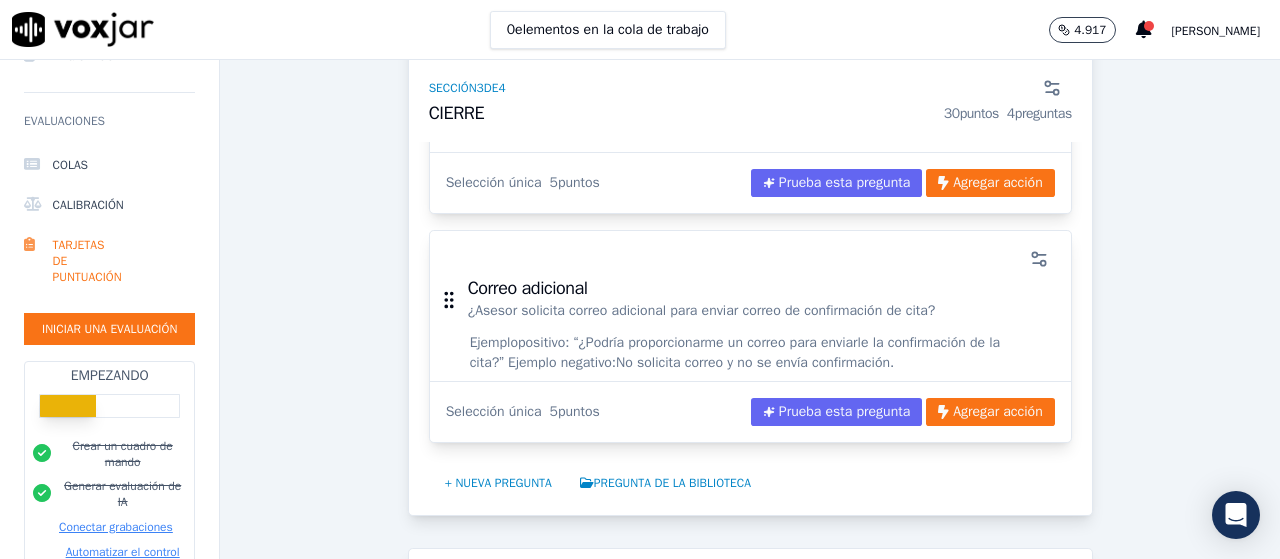scroll, scrollTop: 3800, scrollLeft: 0, axis: vertical 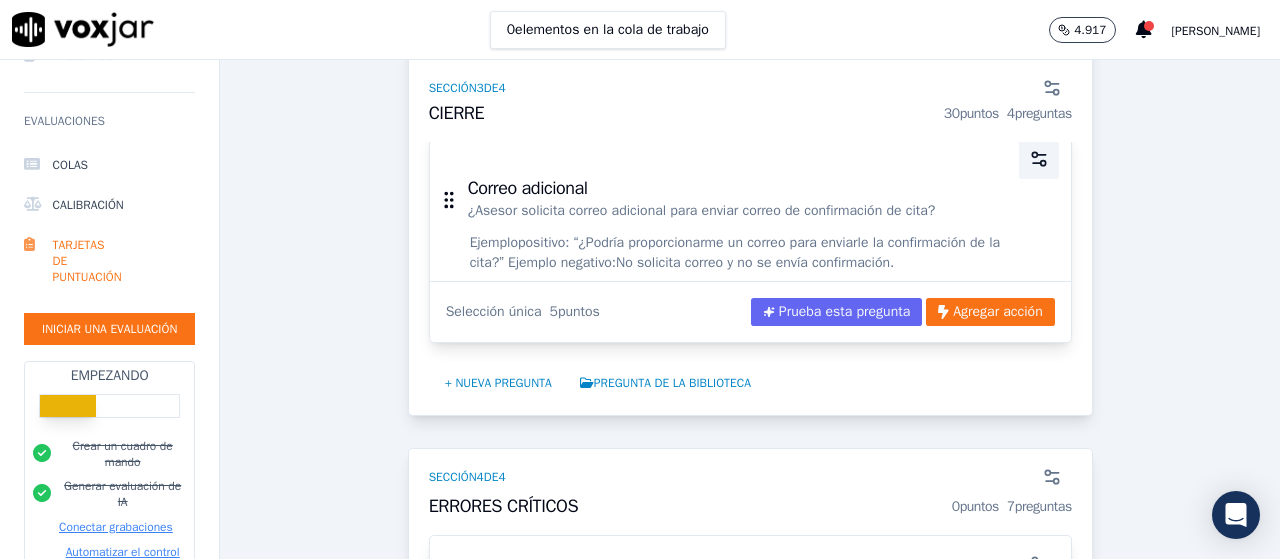click at bounding box center (1039, 159) 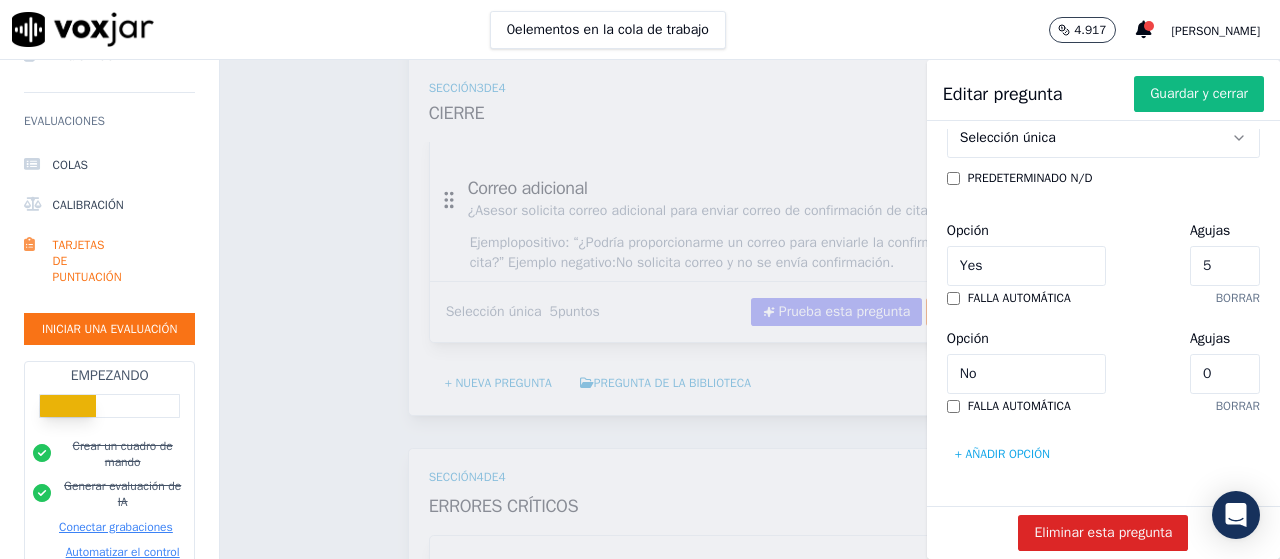 scroll, scrollTop: 571, scrollLeft: 0, axis: vertical 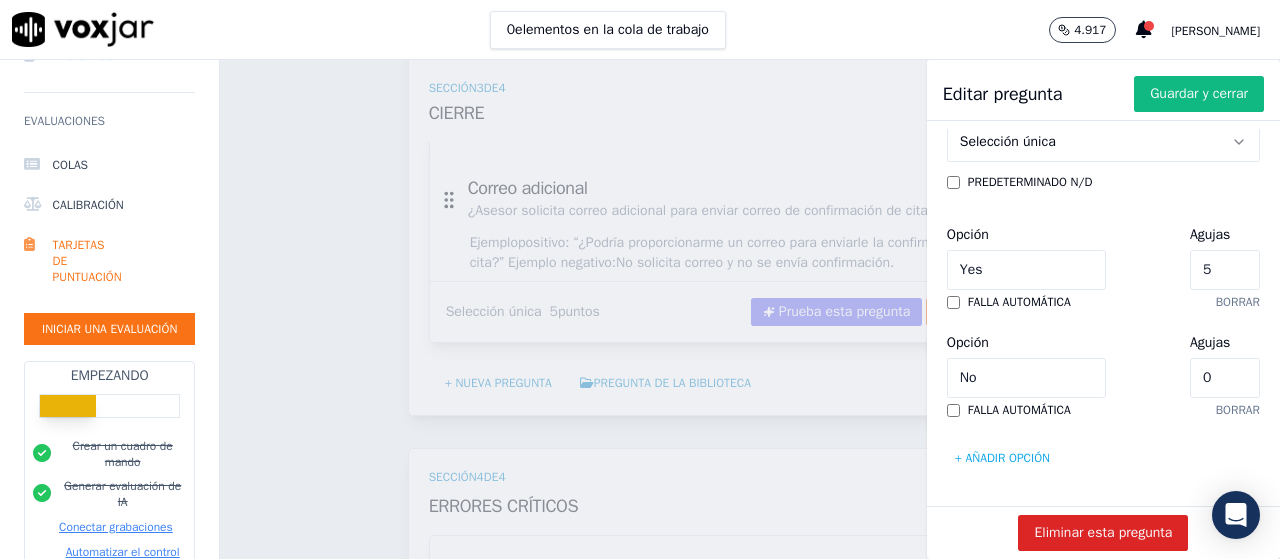 click on "5" 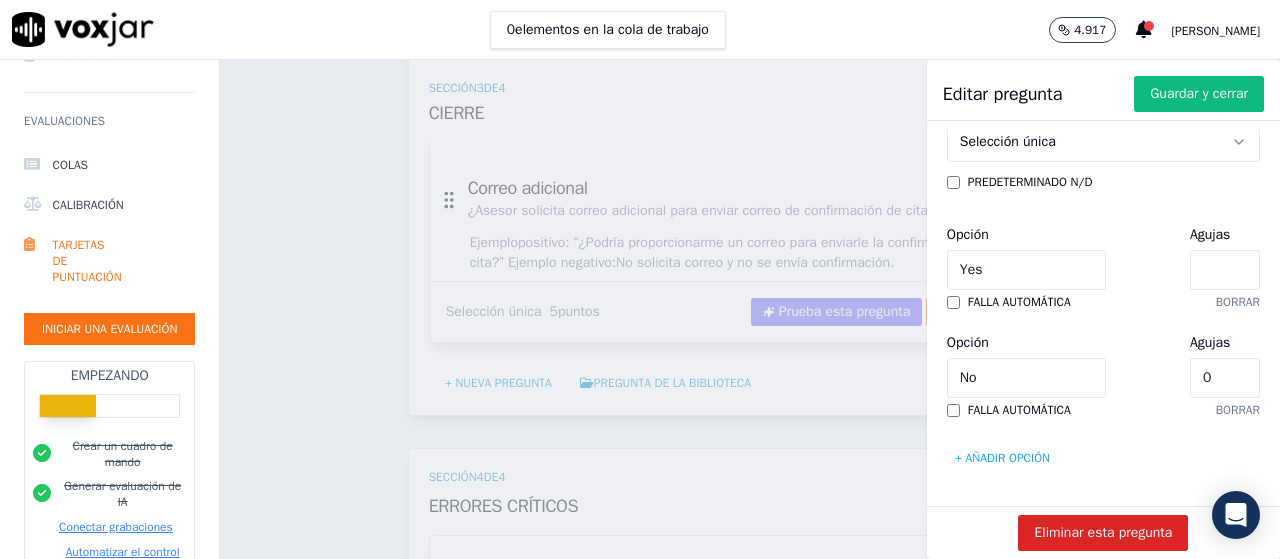 type on "2" 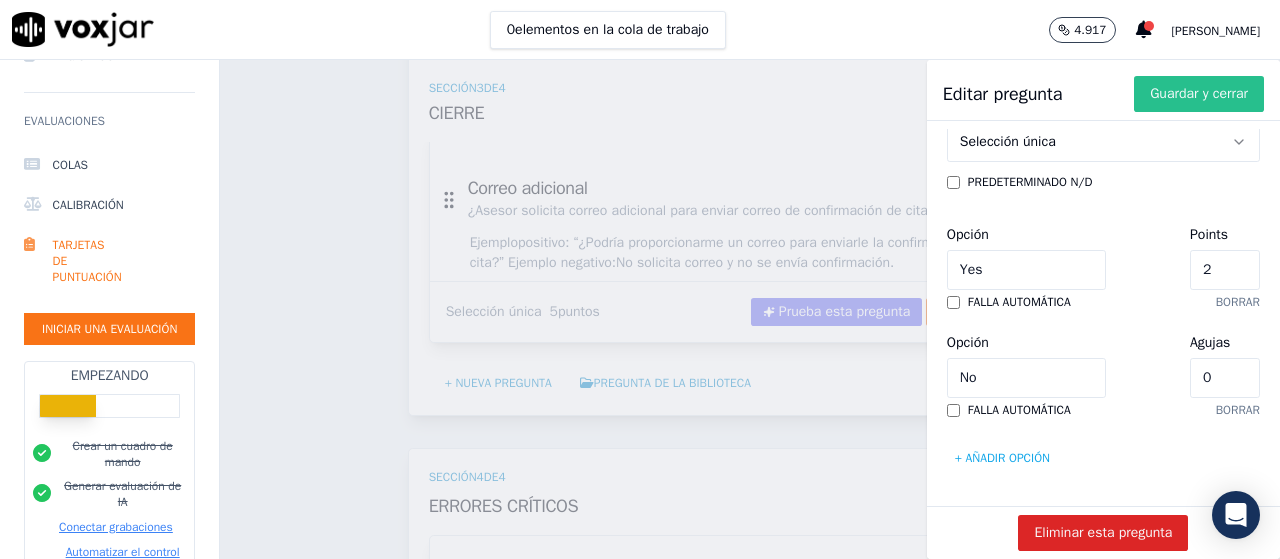 click on "Guardar y cerrar" at bounding box center [1199, 93] 